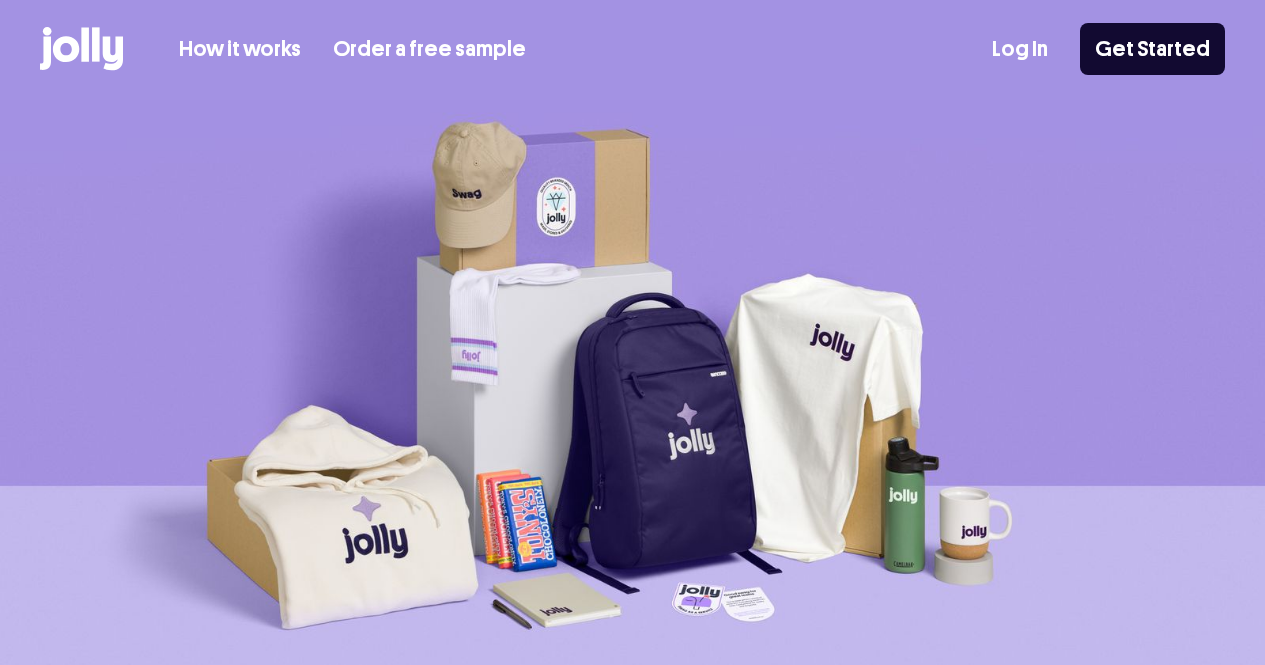 scroll, scrollTop: 0, scrollLeft: 0, axis: both 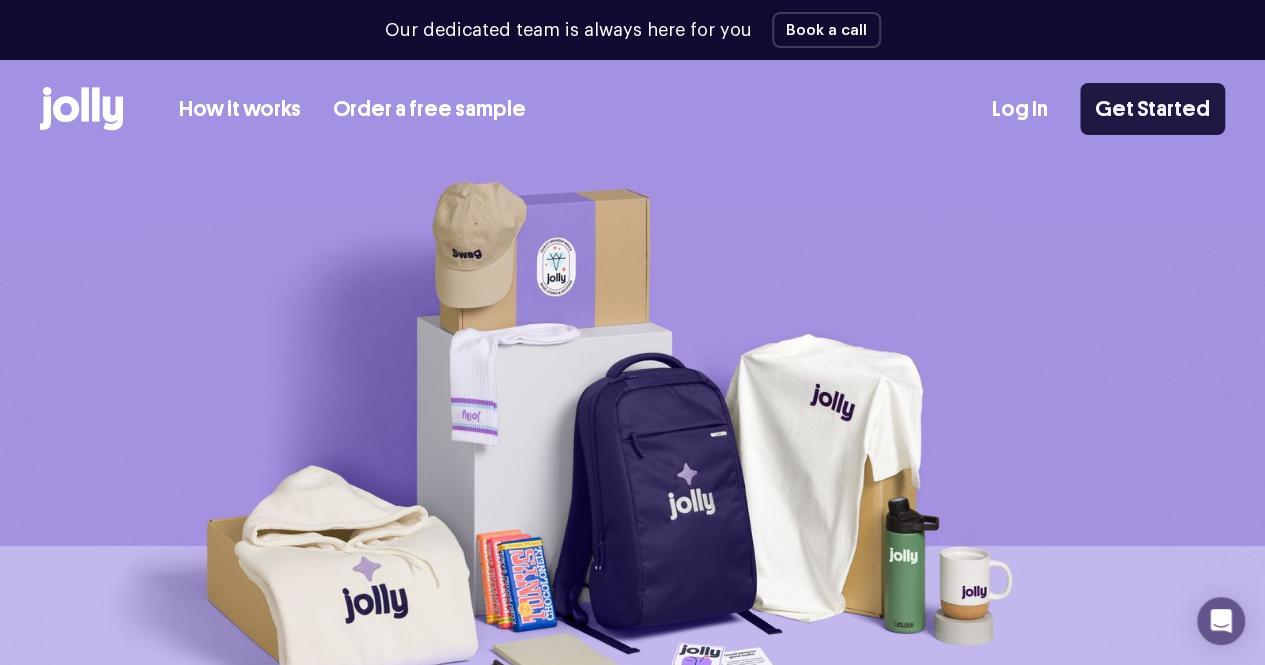 click on "Get Started" at bounding box center [1152, 109] 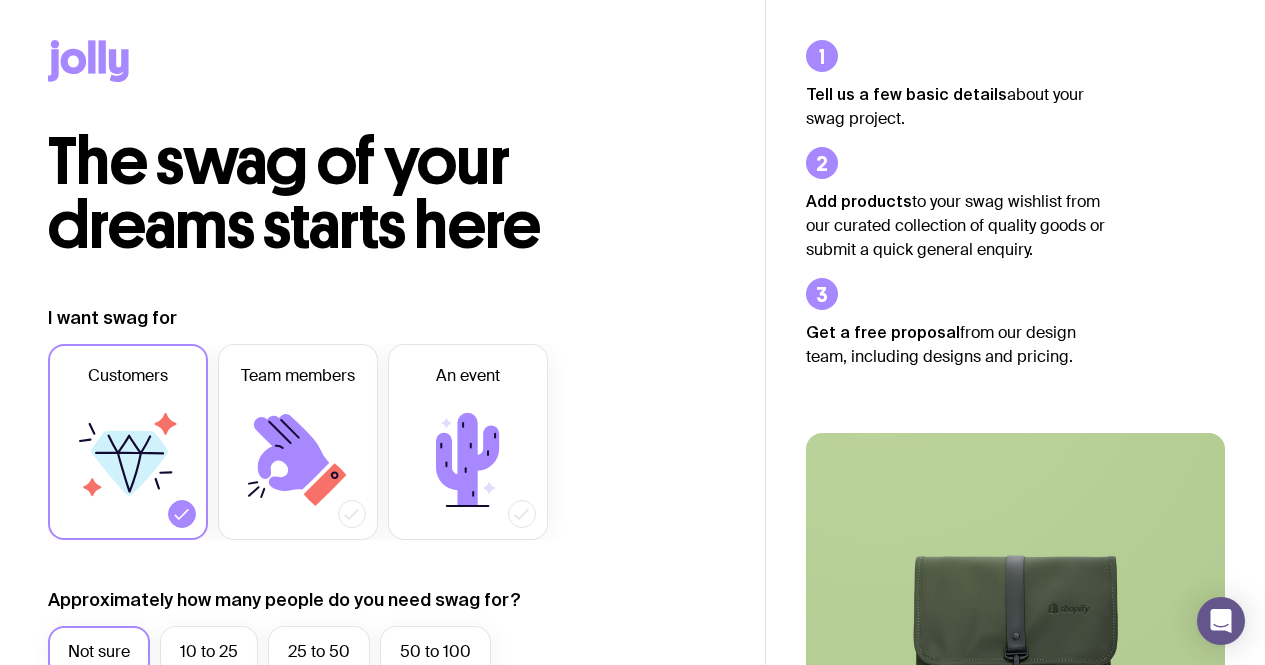 scroll, scrollTop: 0, scrollLeft: 0, axis: both 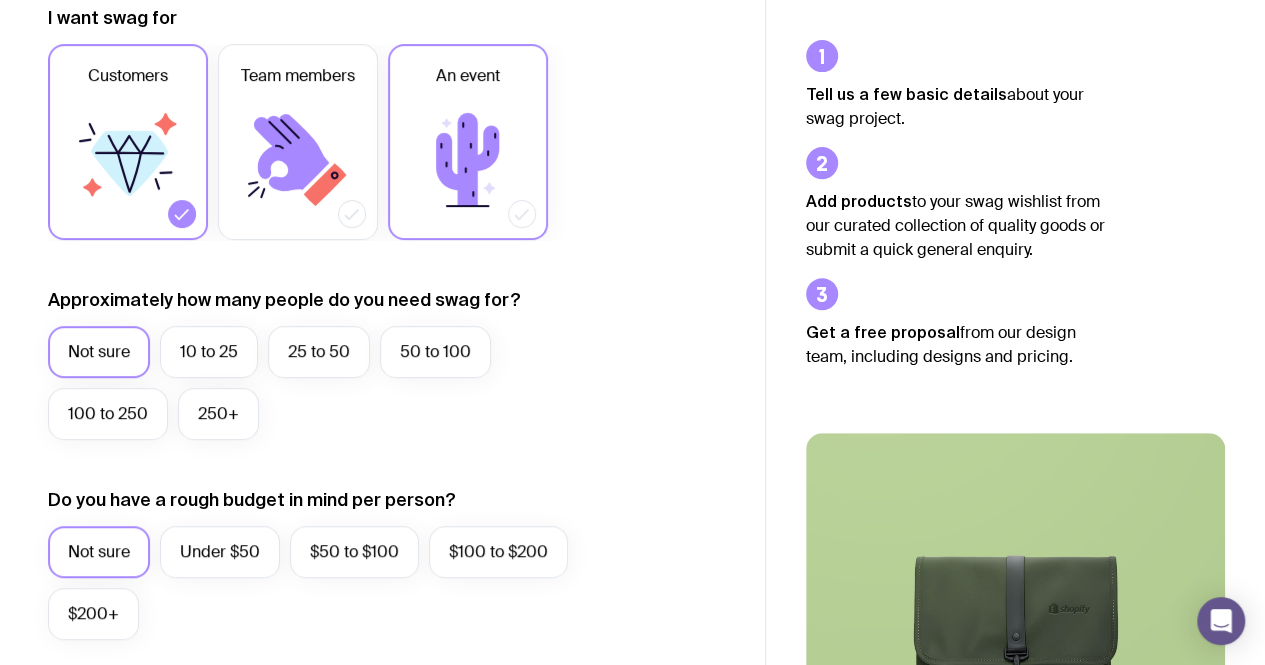click 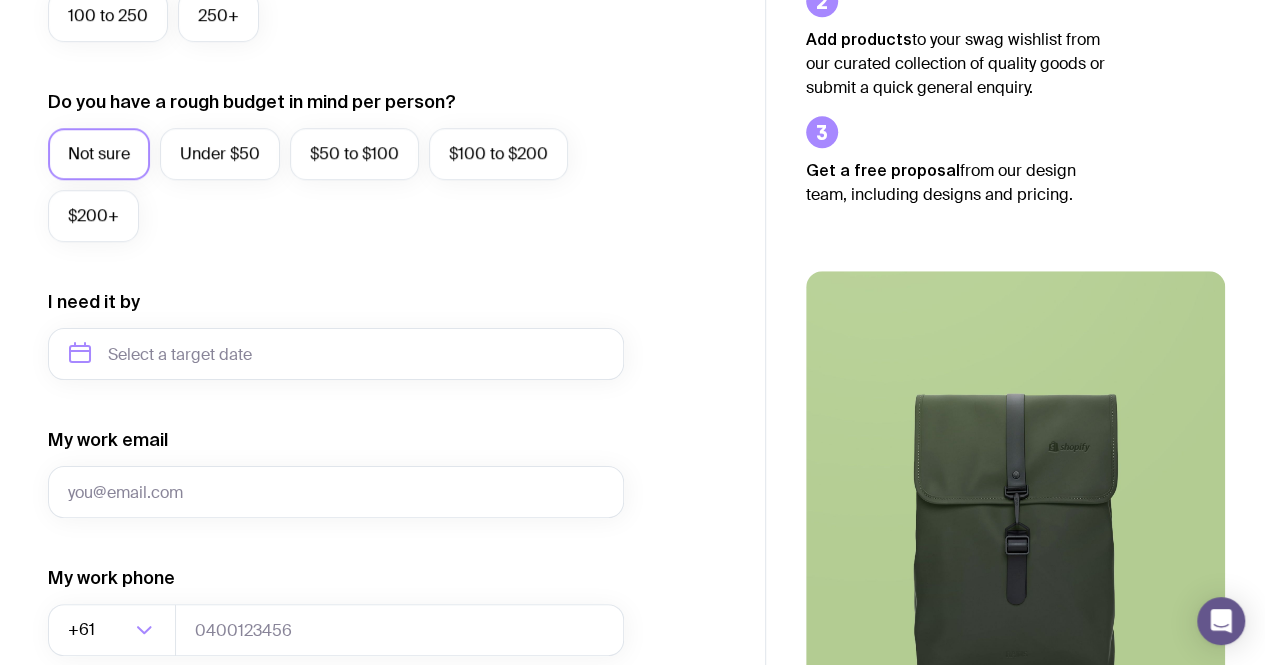 scroll, scrollTop: 700, scrollLeft: 0, axis: vertical 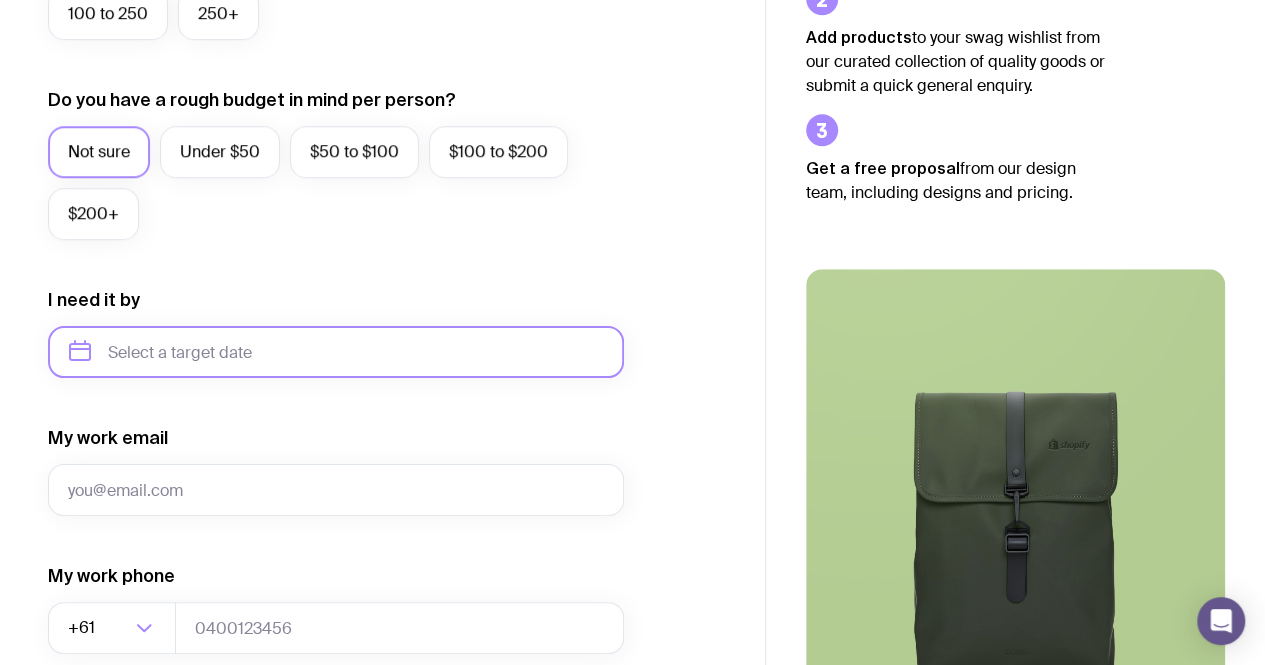 click at bounding box center (336, 352) 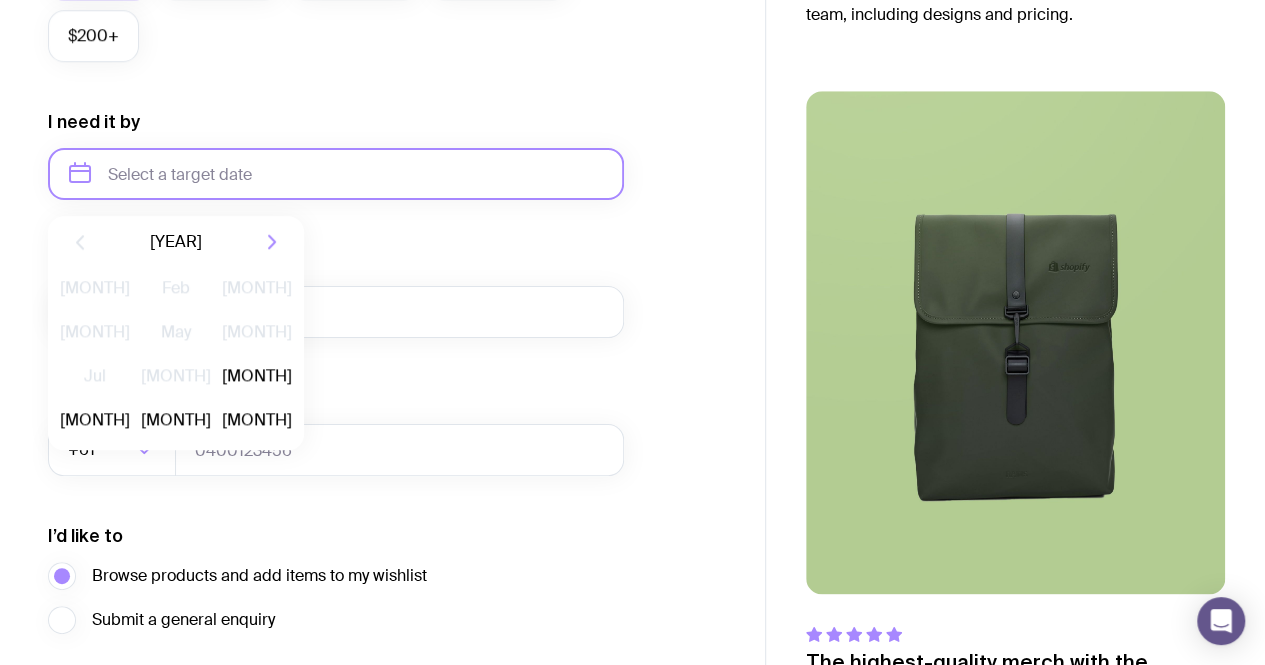 scroll, scrollTop: 900, scrollLeft: 0, axis: vertical 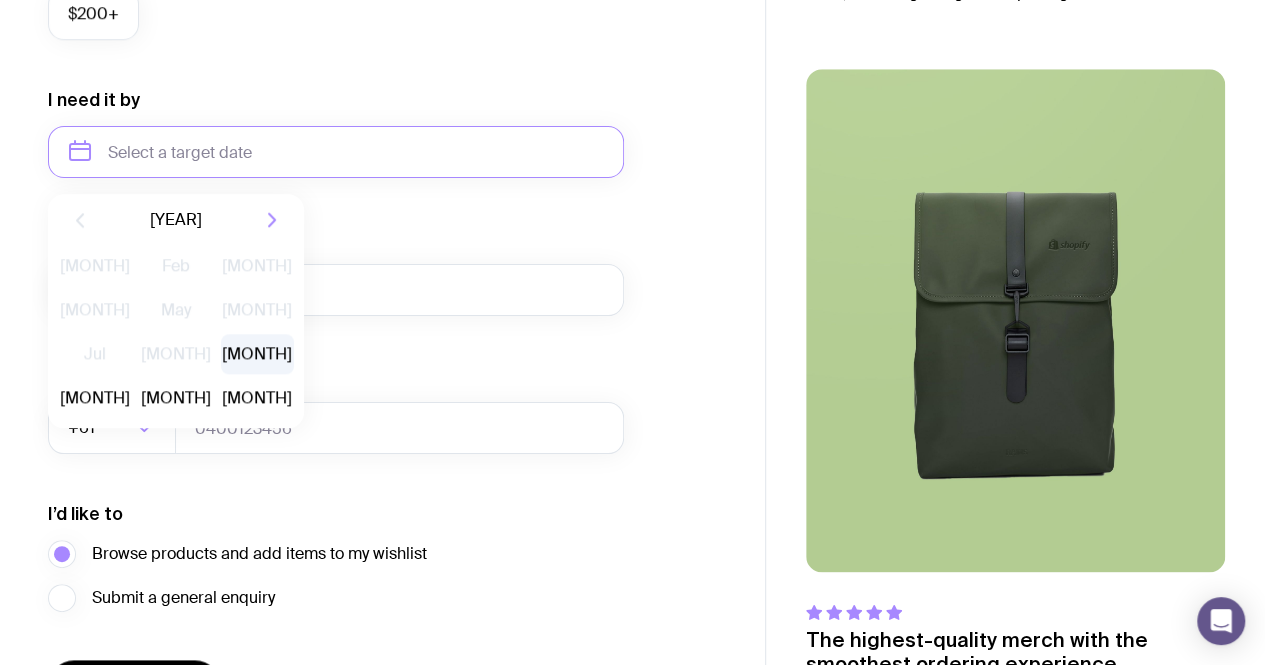 click on "[MONTH]" 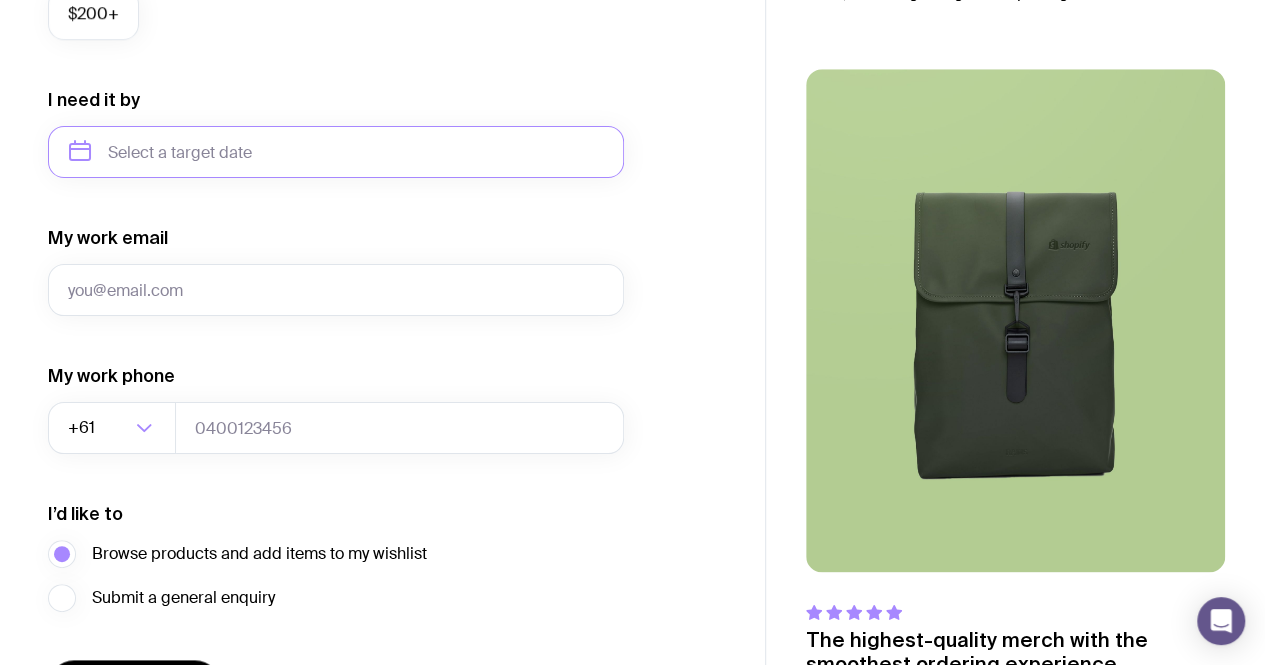 type on "[MONTH] [YEAR]" 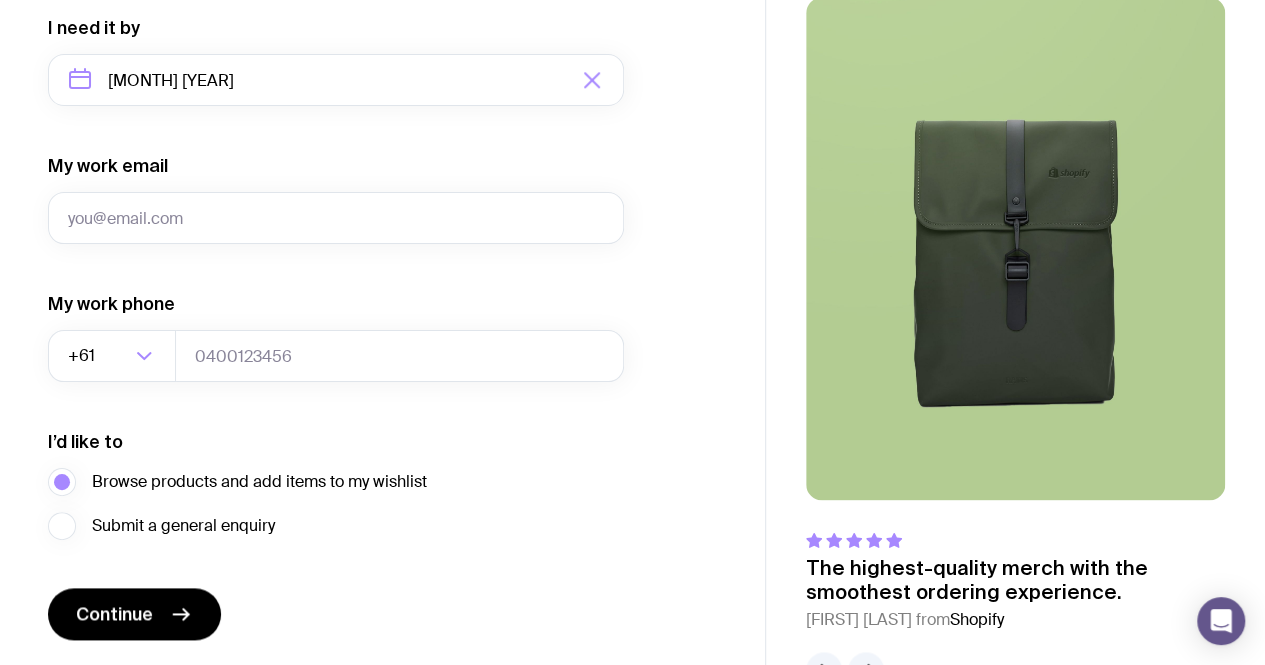scroll, scrollTop: 1034, scrollLeft: 0, axis: vertical 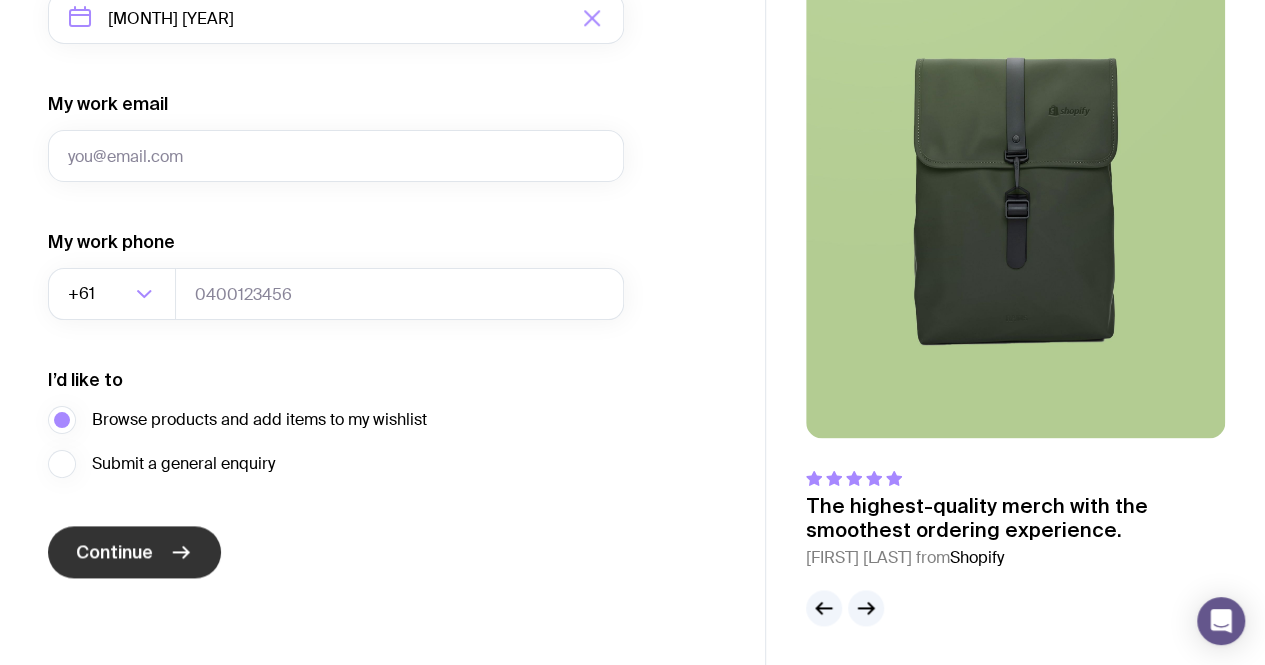 click on "Continue" at bounding box center (134, 552) 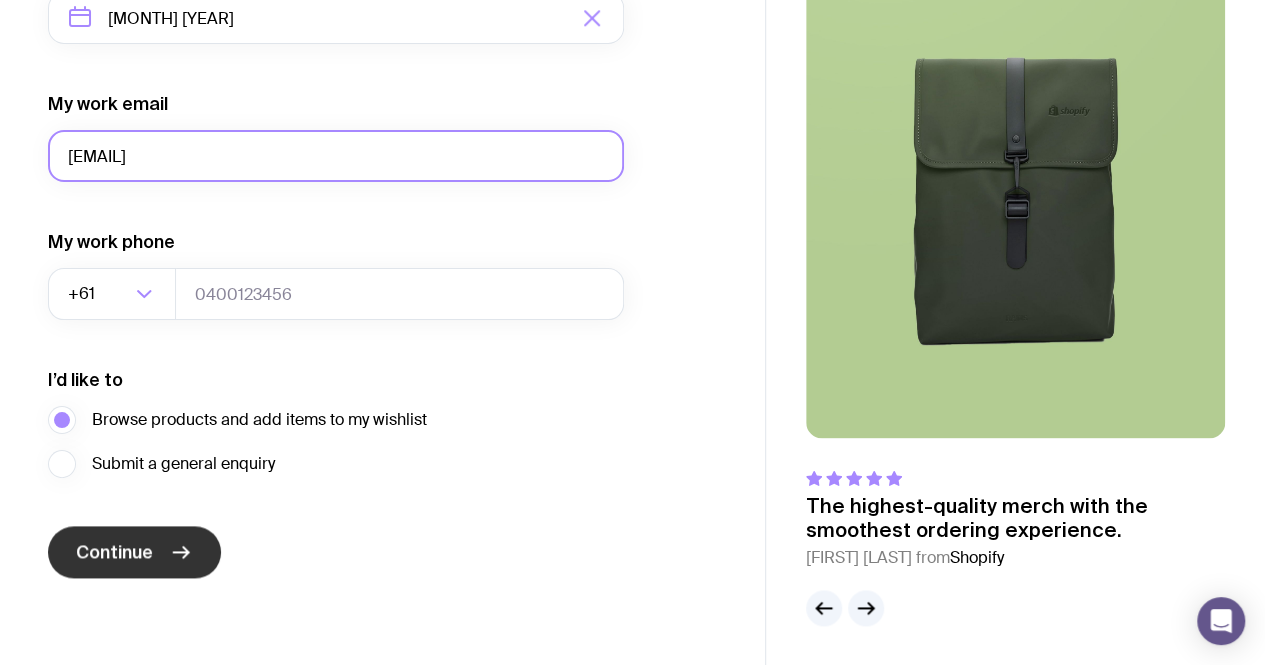 type on "[EMAIL]" 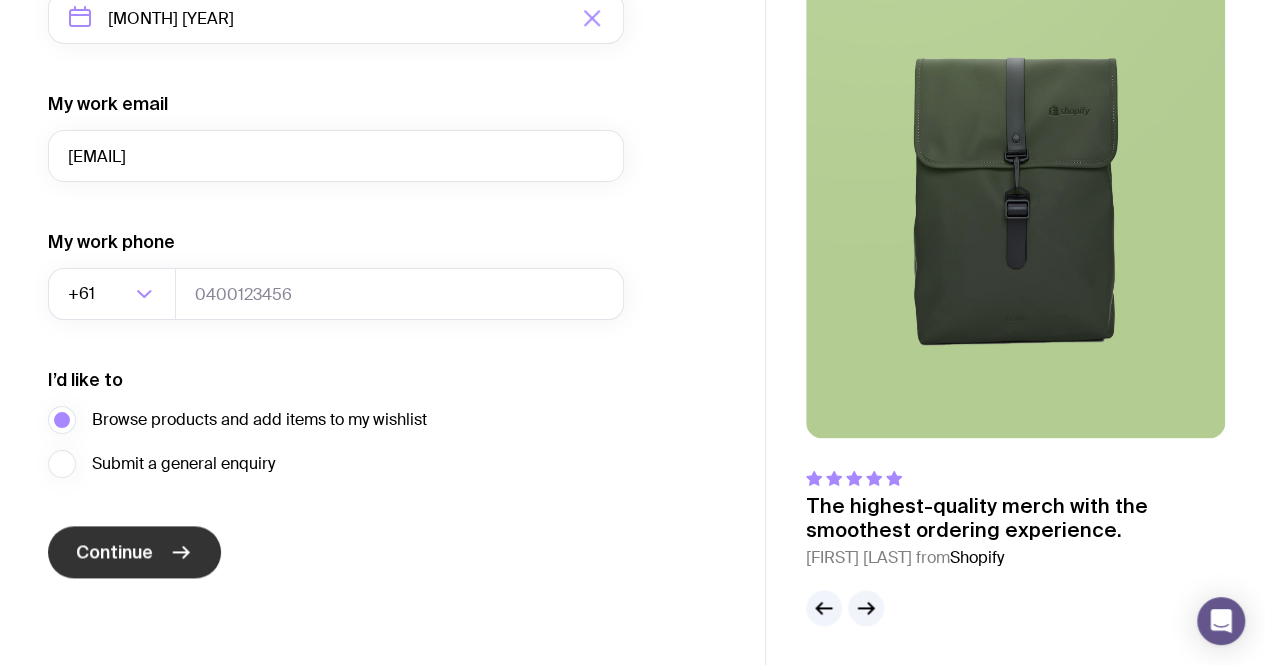 click 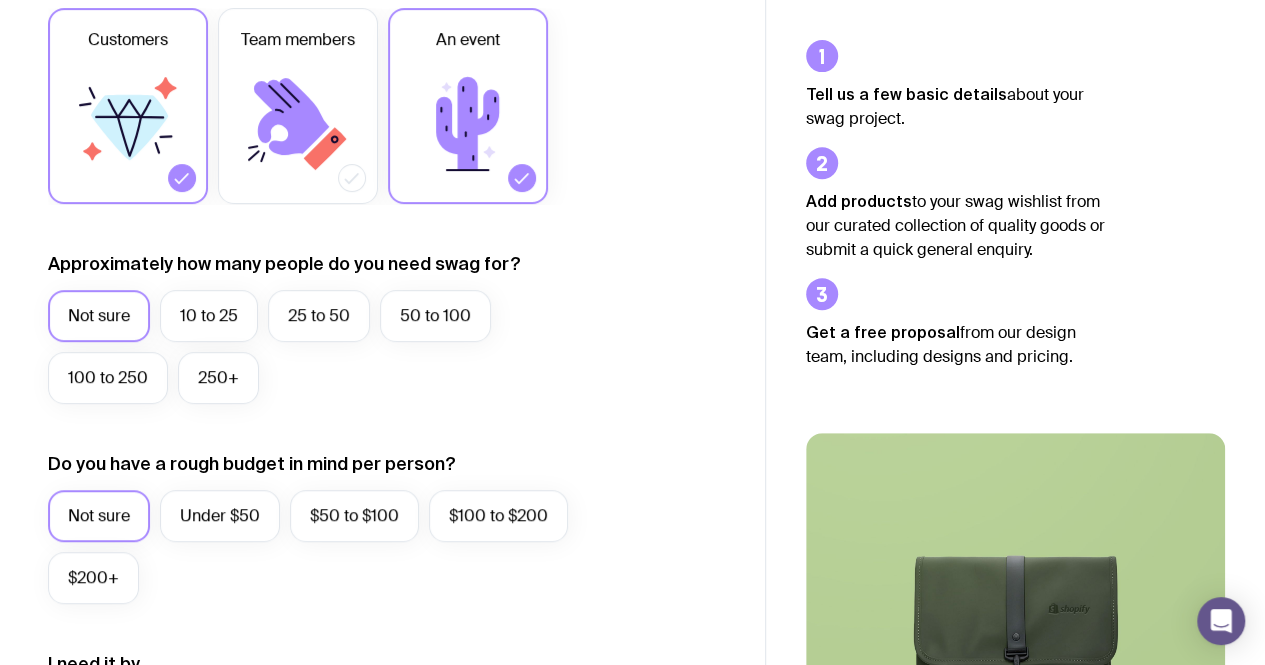 scroll, scrollTop: 334, scrollLeft: 0, axis: vertical 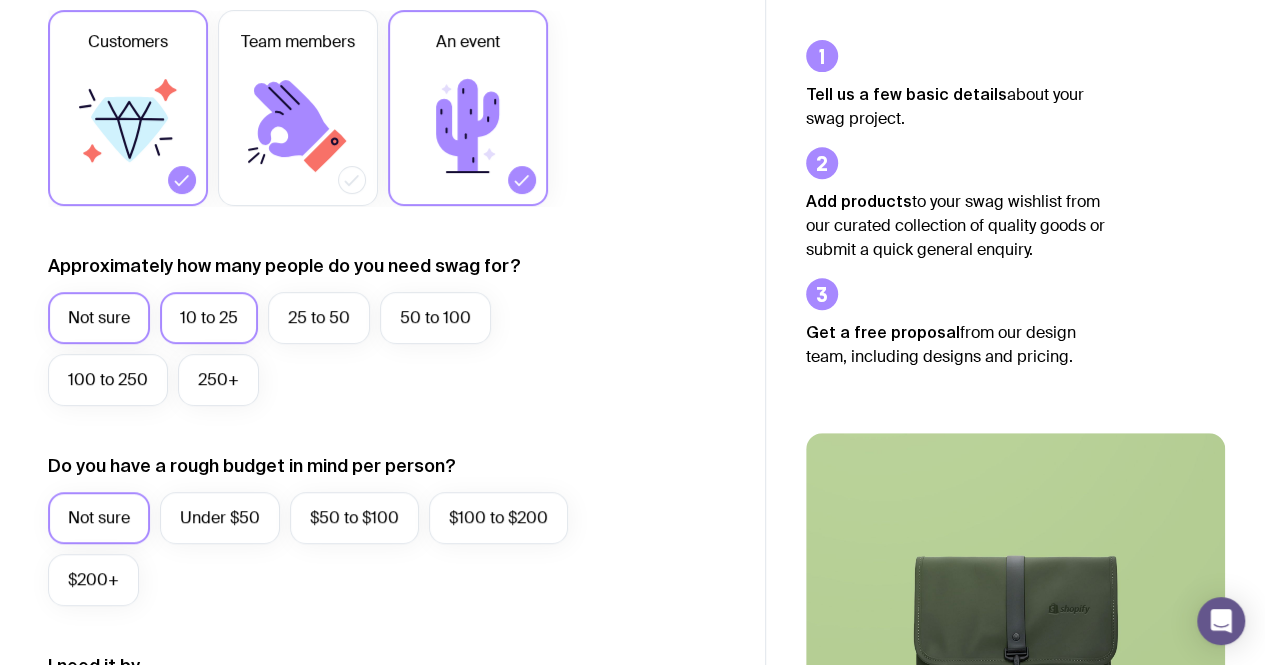 type on "[PHONE]" 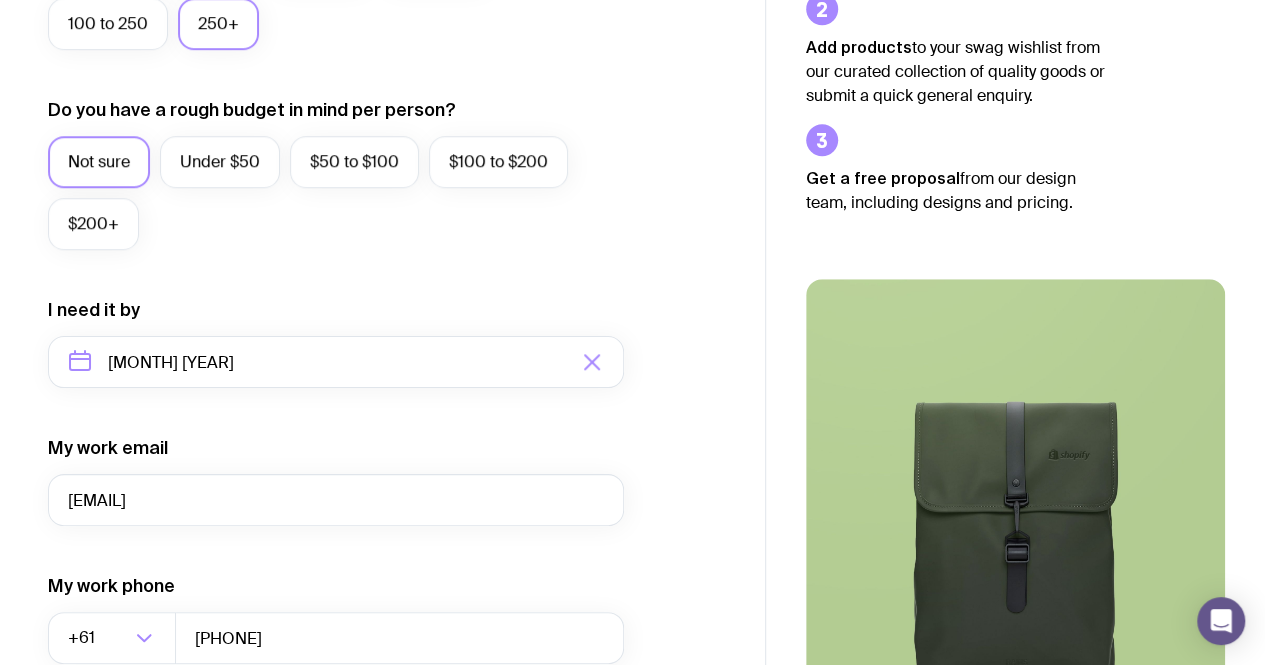 scroll, scrollTop: 1034, scrollLeft: 0, axis: vertical 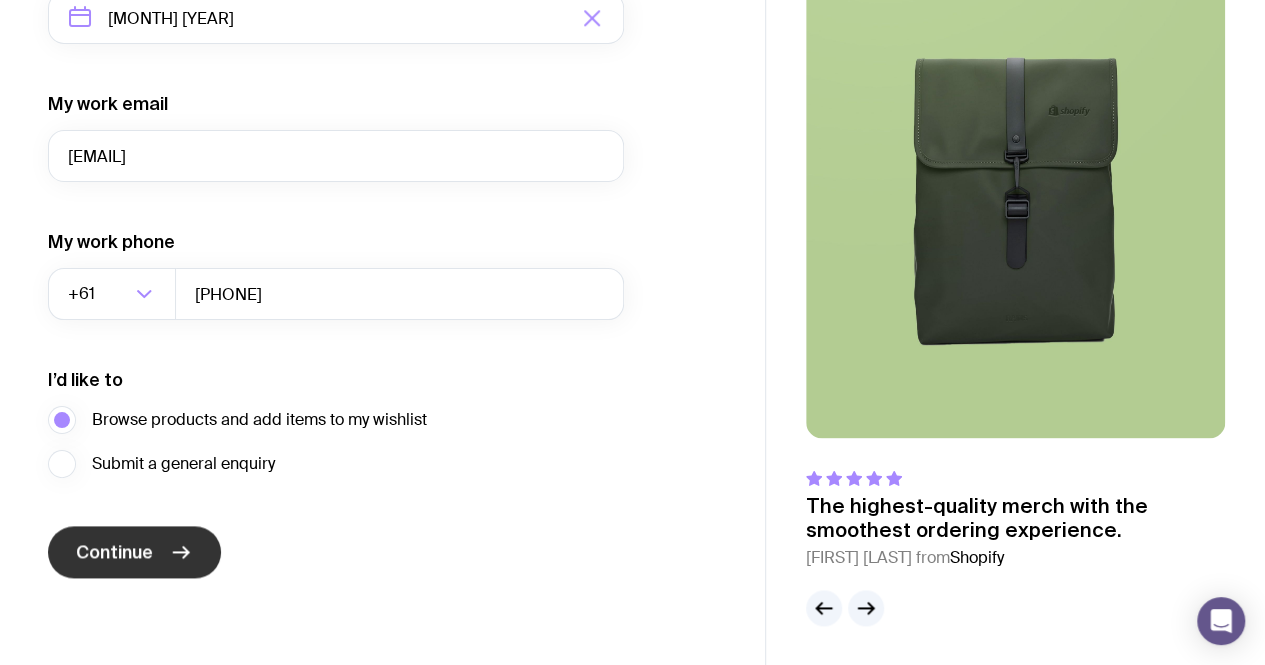 click on "Continue" at bounding box center [114, 552] 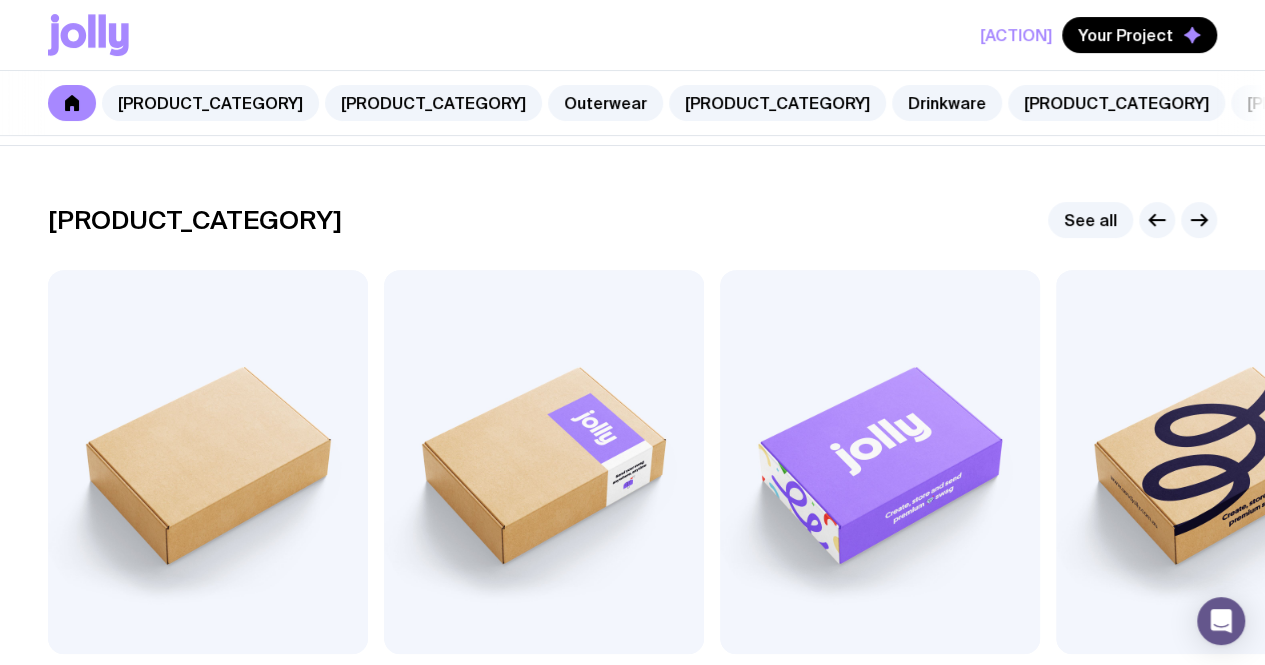 scroll, scrollTop: 400, scrollLeft: 0, axis: vertical 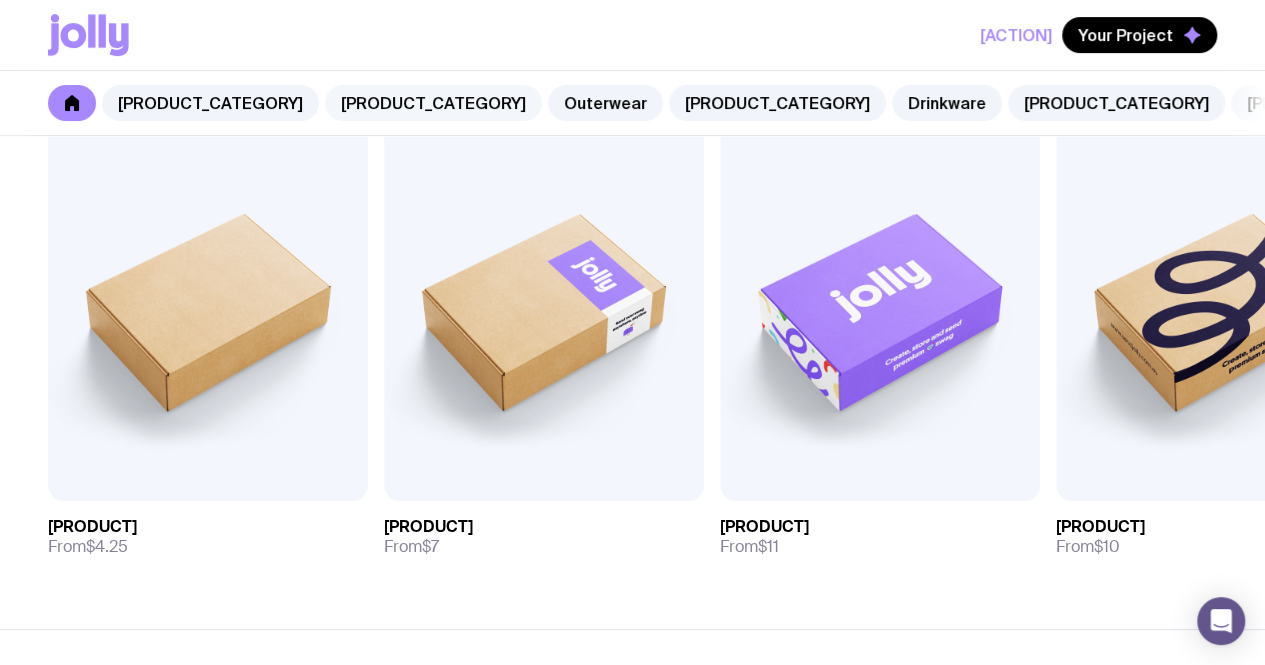 click on "[PRODUCT_CATEGORY]" 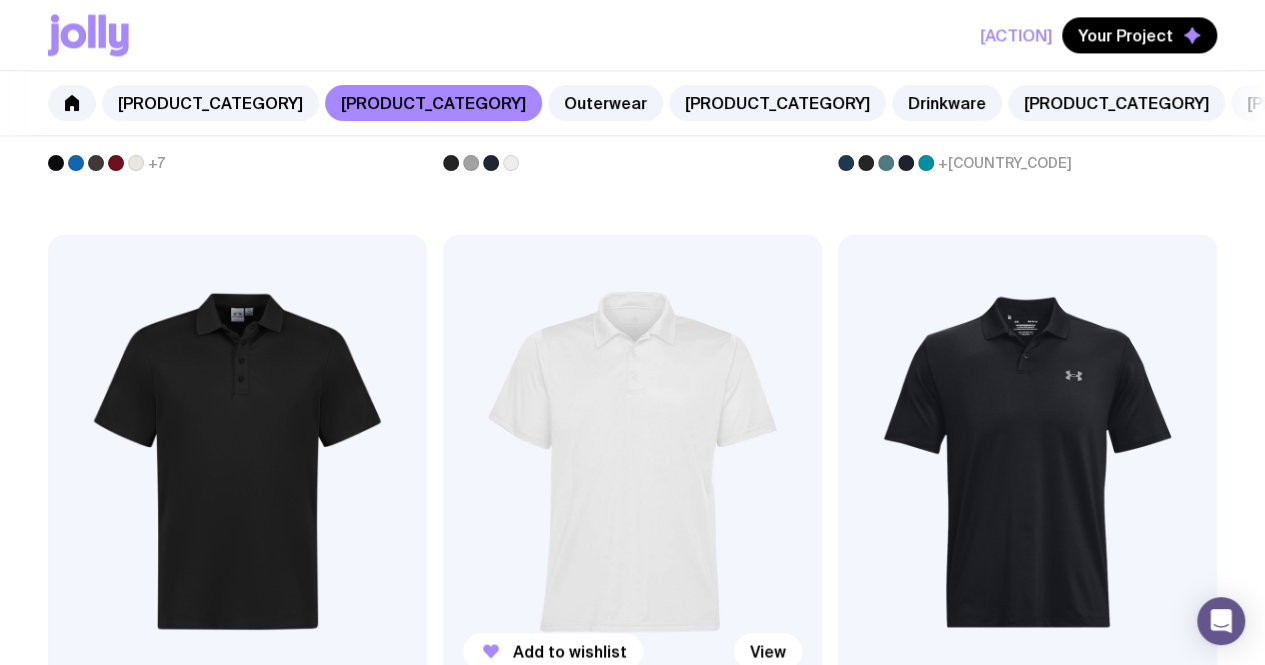 scroll, scrollTop: 1000, scrollLeft: 0, axis: vertical 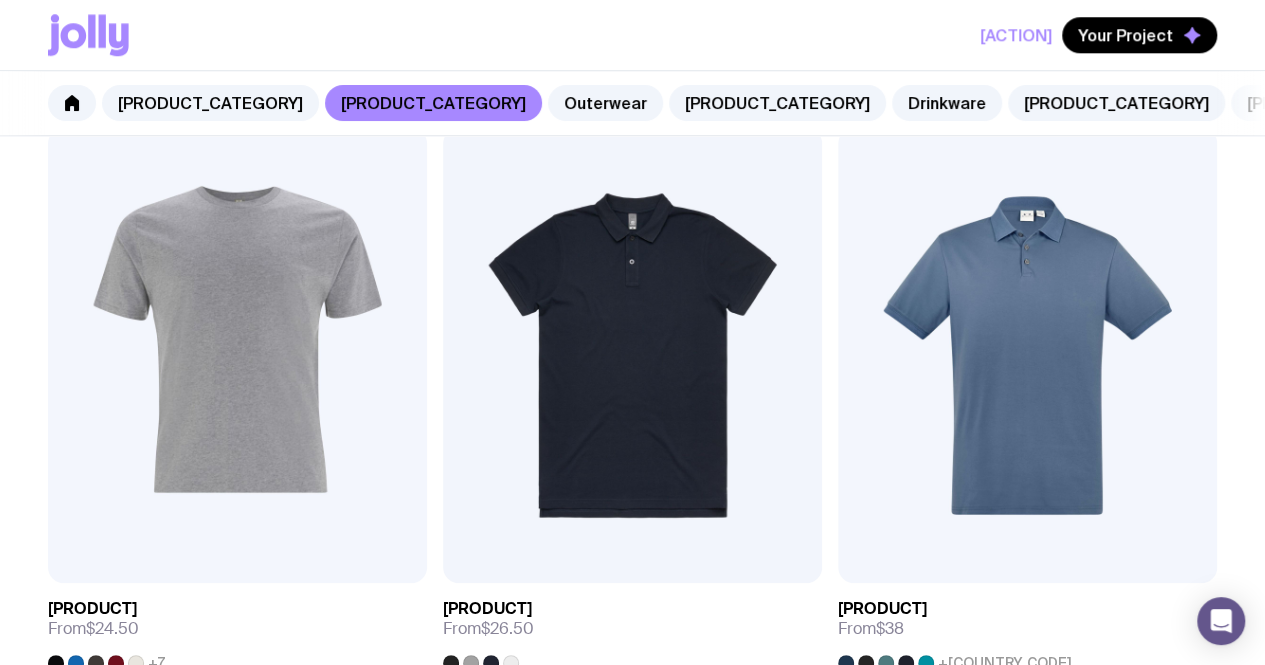 click at bounding box center [632, 962] 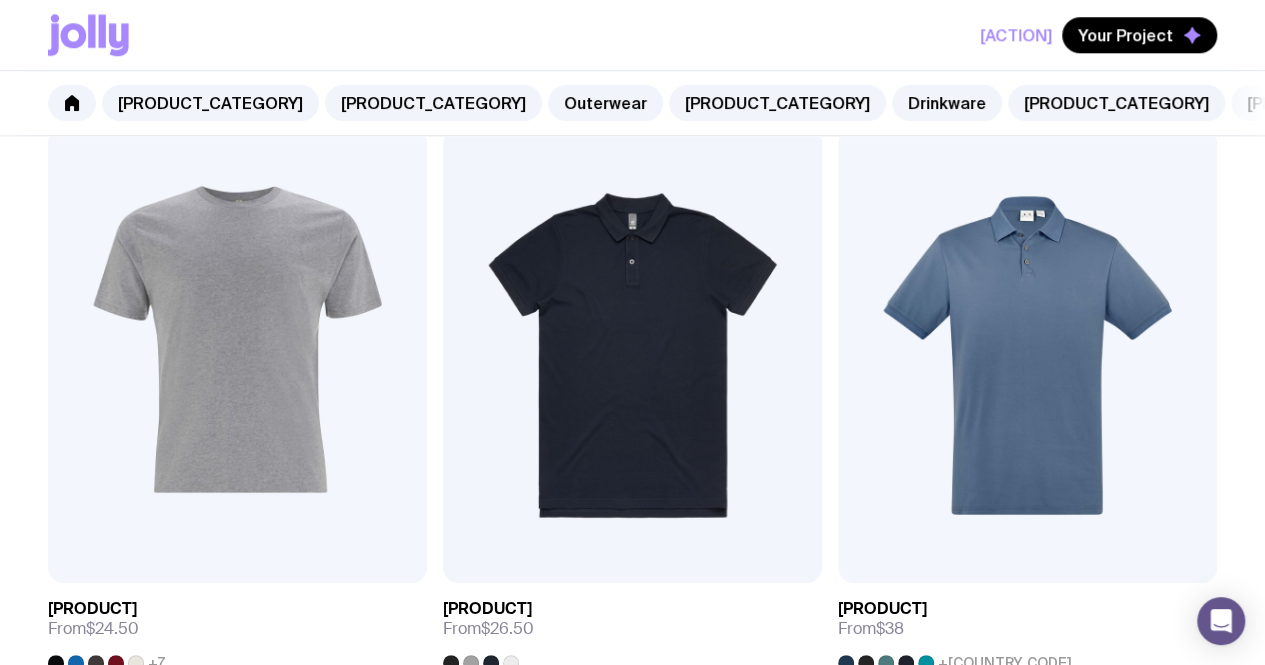 scroll, scrollTop: 0, scrollLeft: 0, axis: both 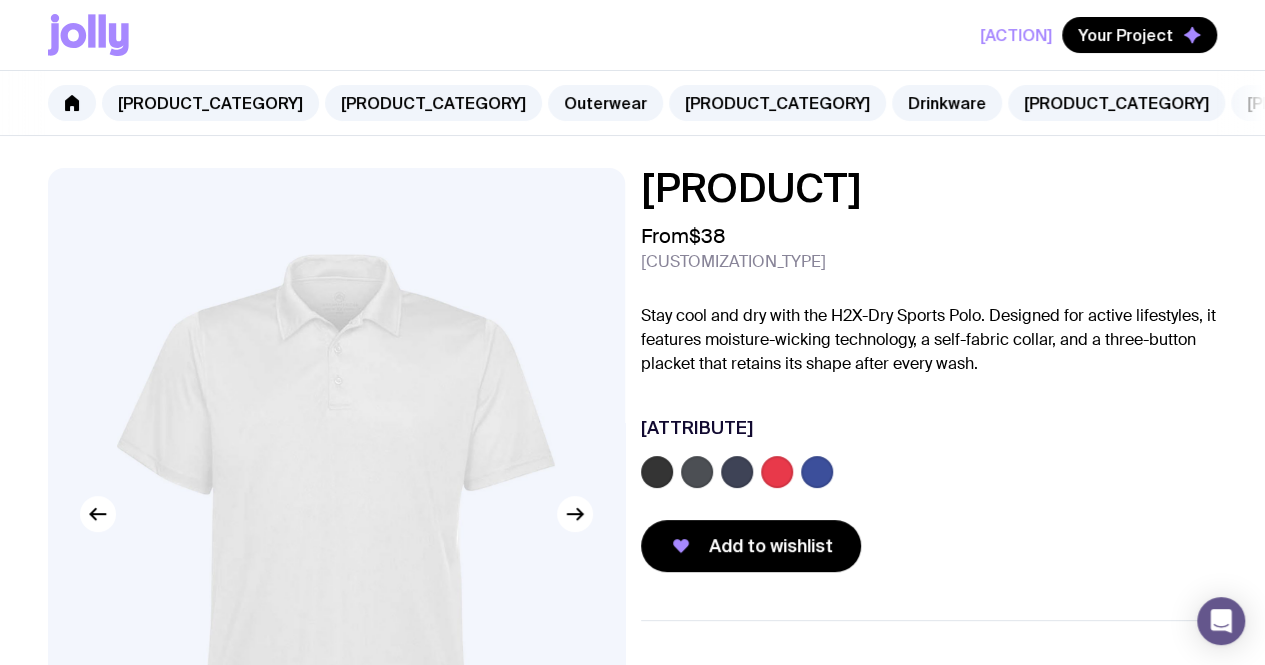 click 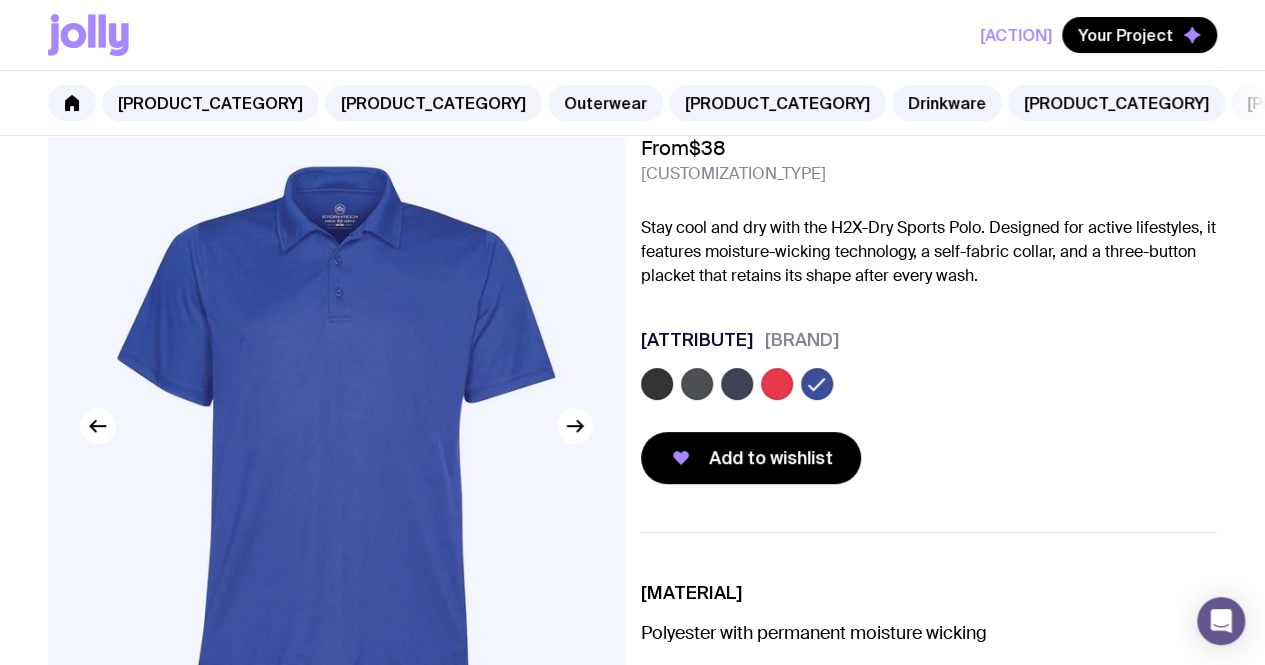 scroll, scrollTop: 0, scrollLeft: 0, axis: both 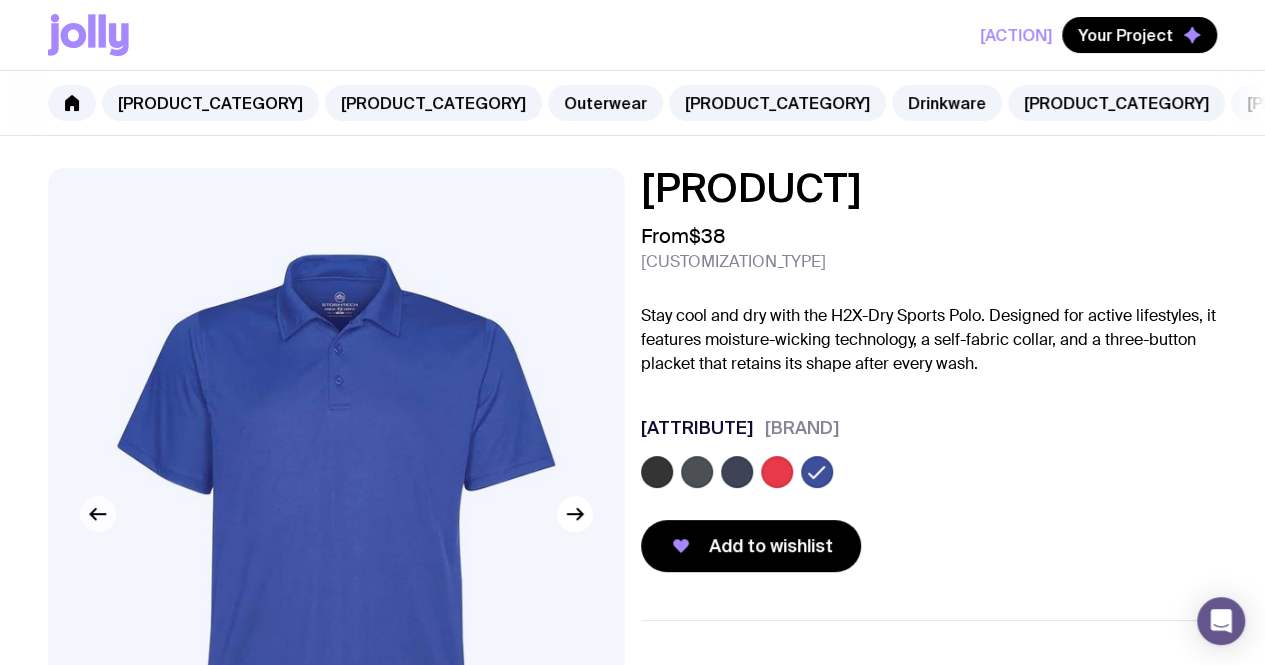click 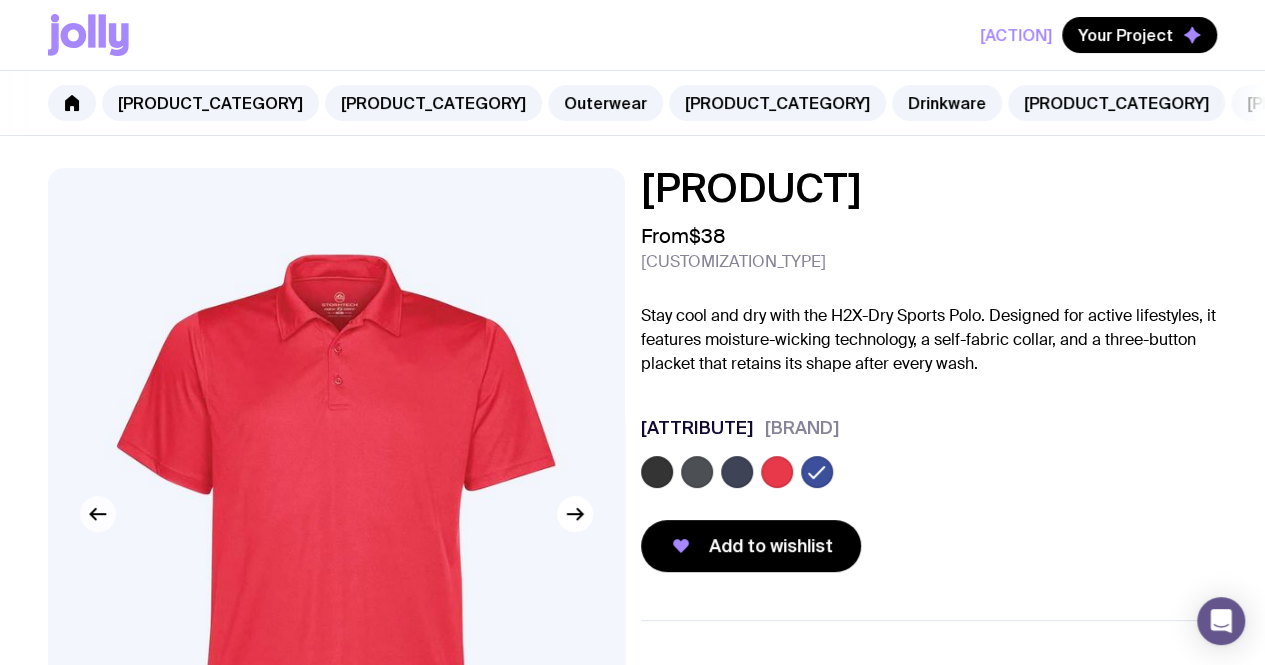 click 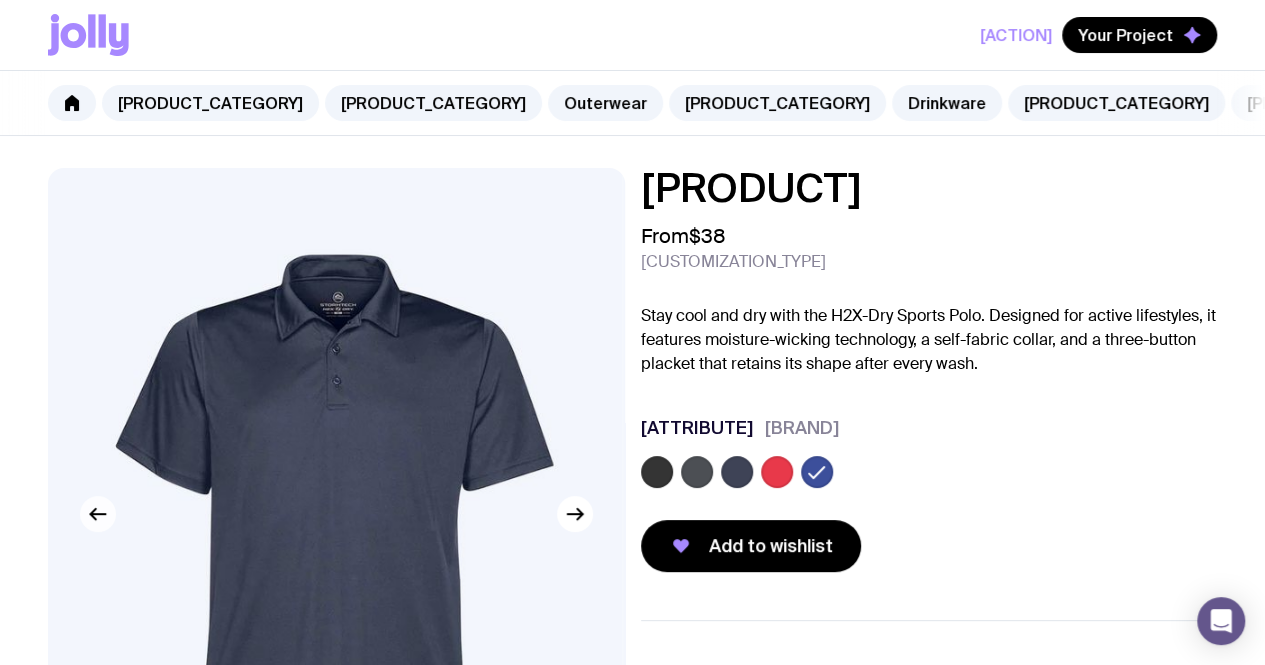click 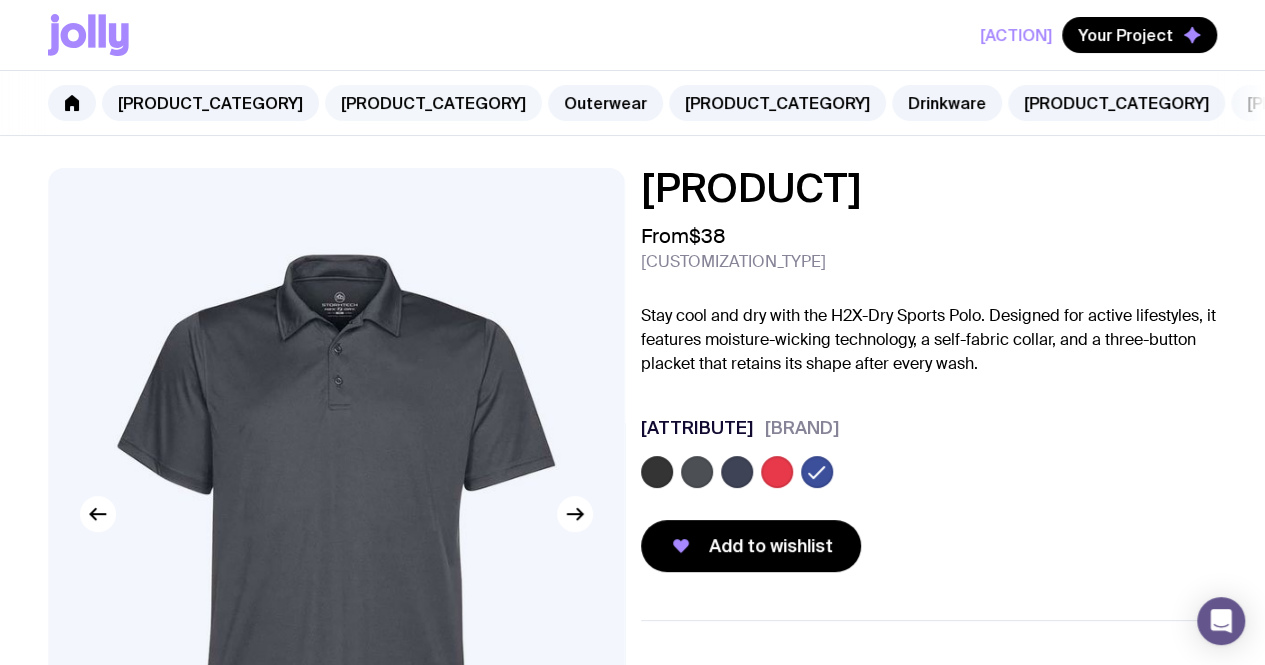 click on "[PRODUCT_CATEGORY]" 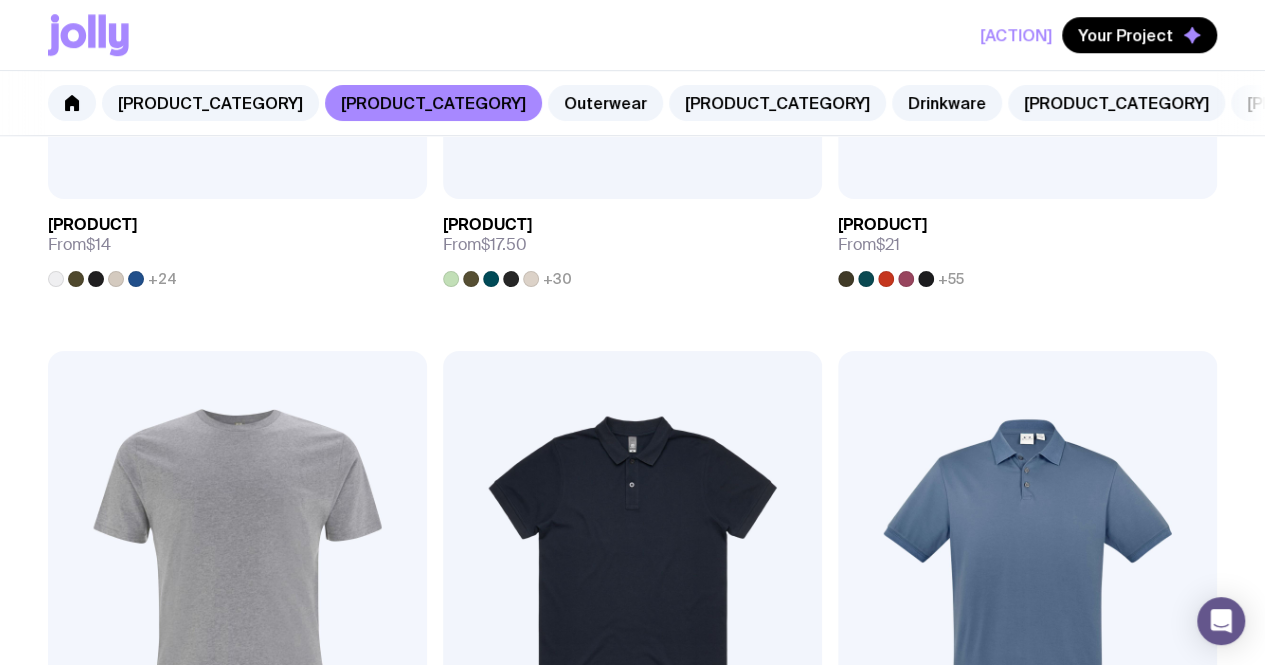 scroll, scrollTop: 900, scrollLeft: 0, axis: vertical 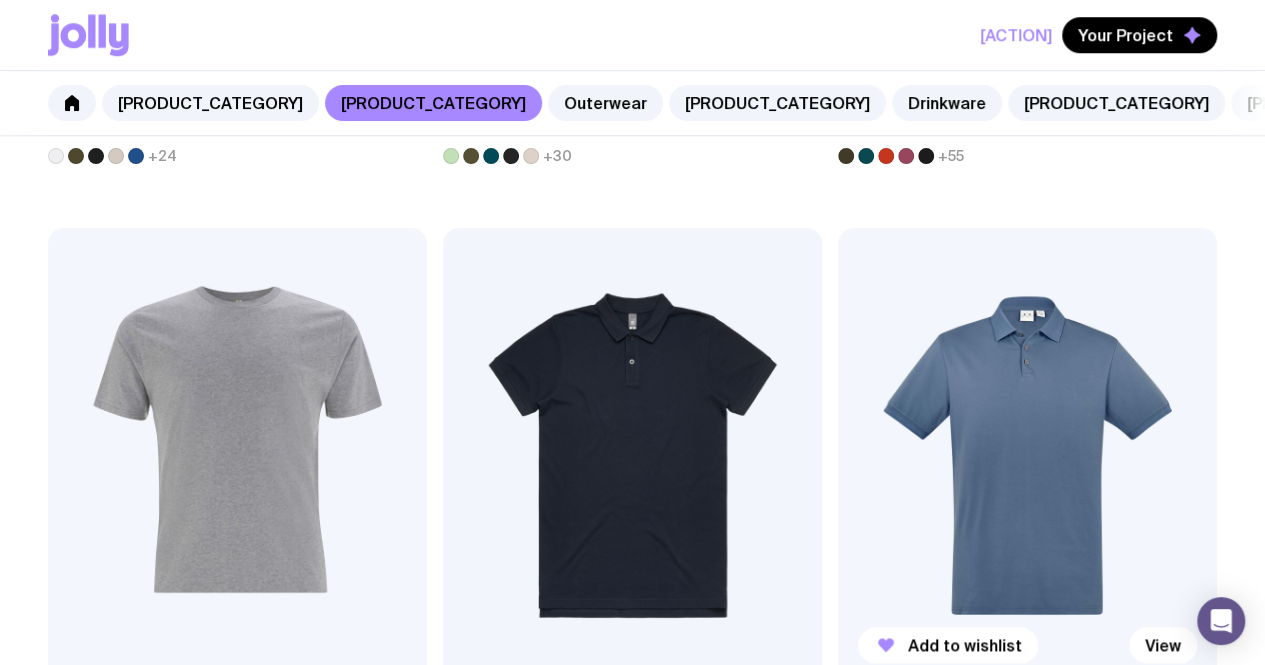 click at bounding box center (1027, 455) 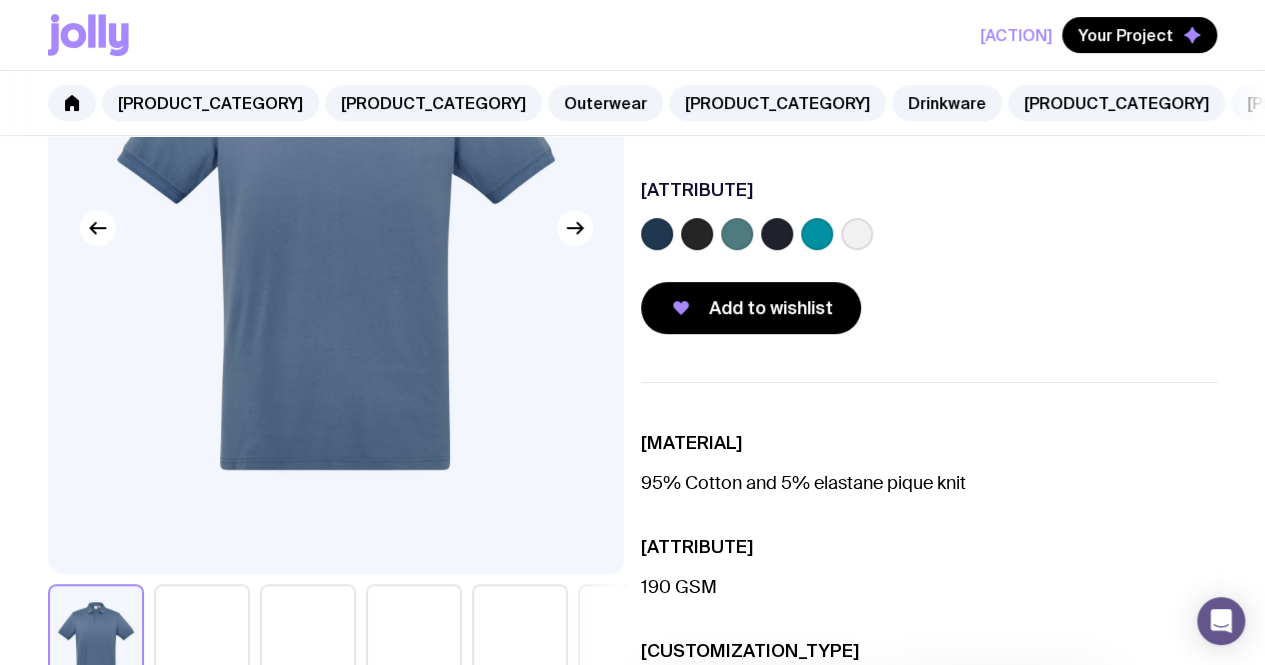 scroll, scrollTop: 300, scrollLeft: 0, axis: vertical 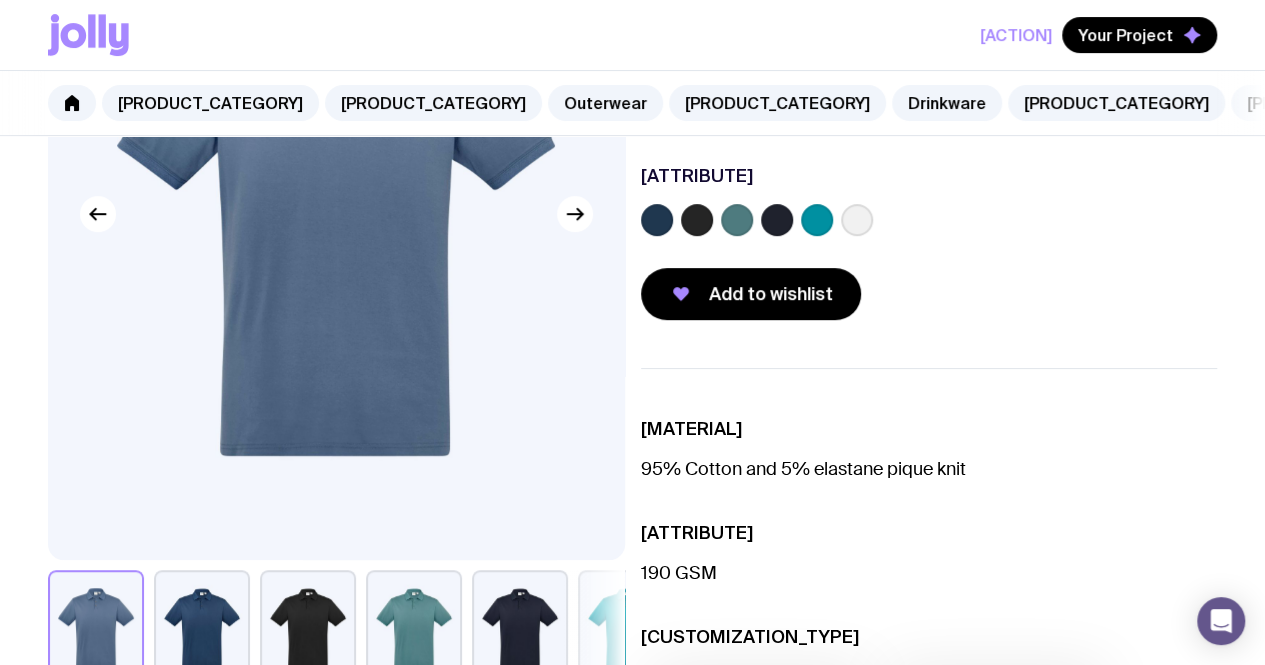 click 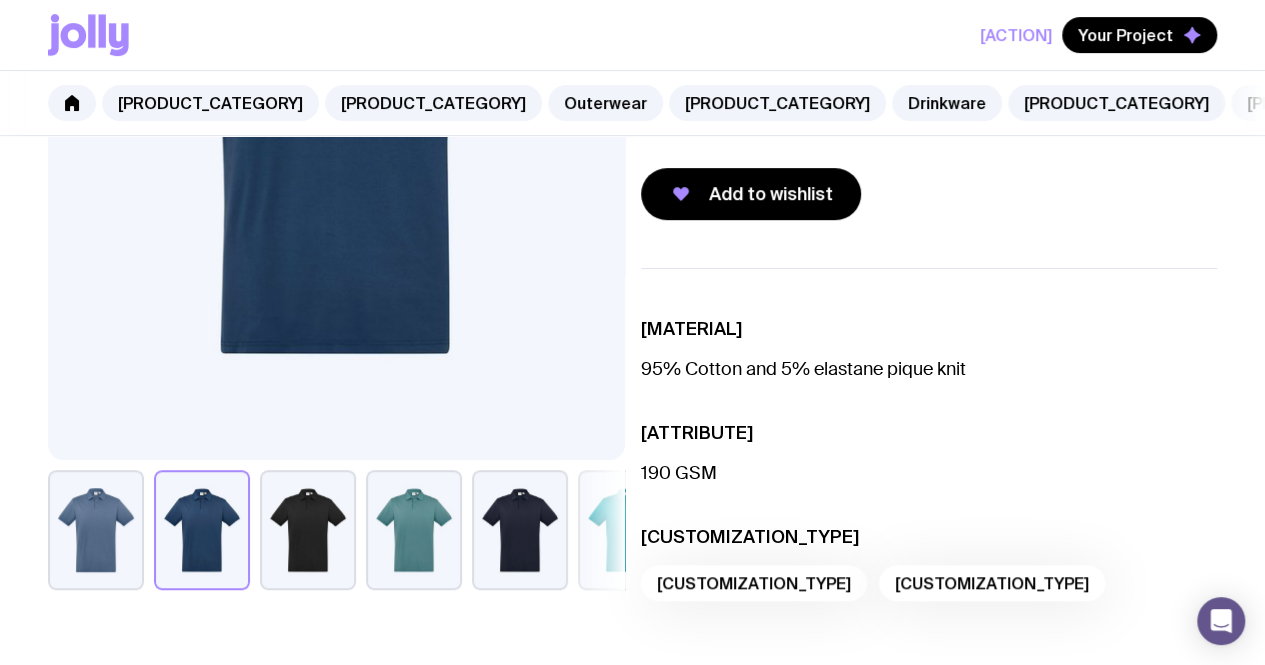 scroll, scrollTop: 700, scrollLeft: 0, axis: vertical 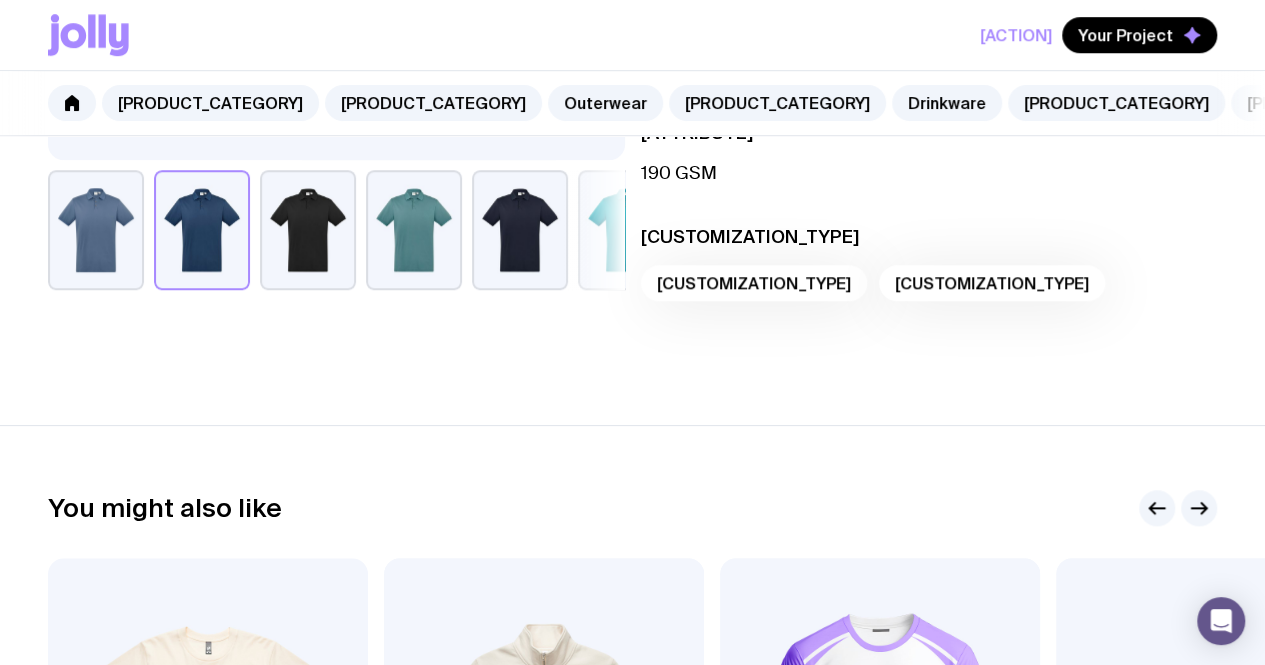 click on "[PRODUCT] [OPTION]" at bounding box center (929, 289) 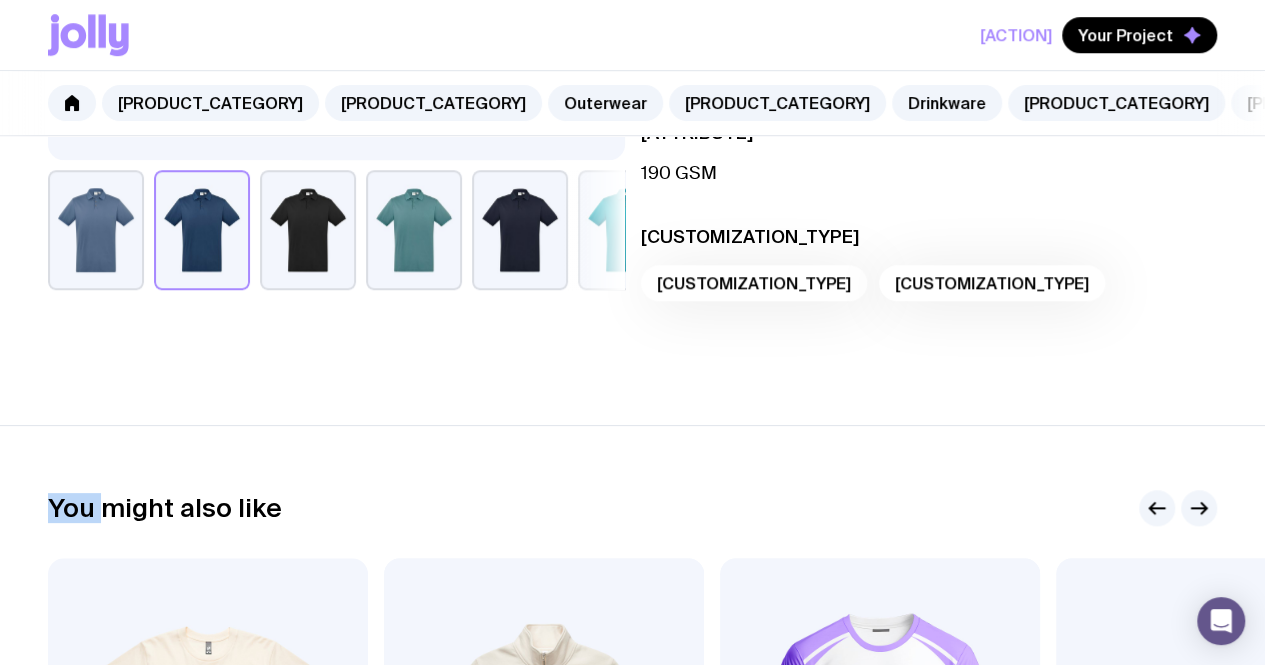click on "[PRODUCT] [OPTION]" at bounding box center [929, 289] 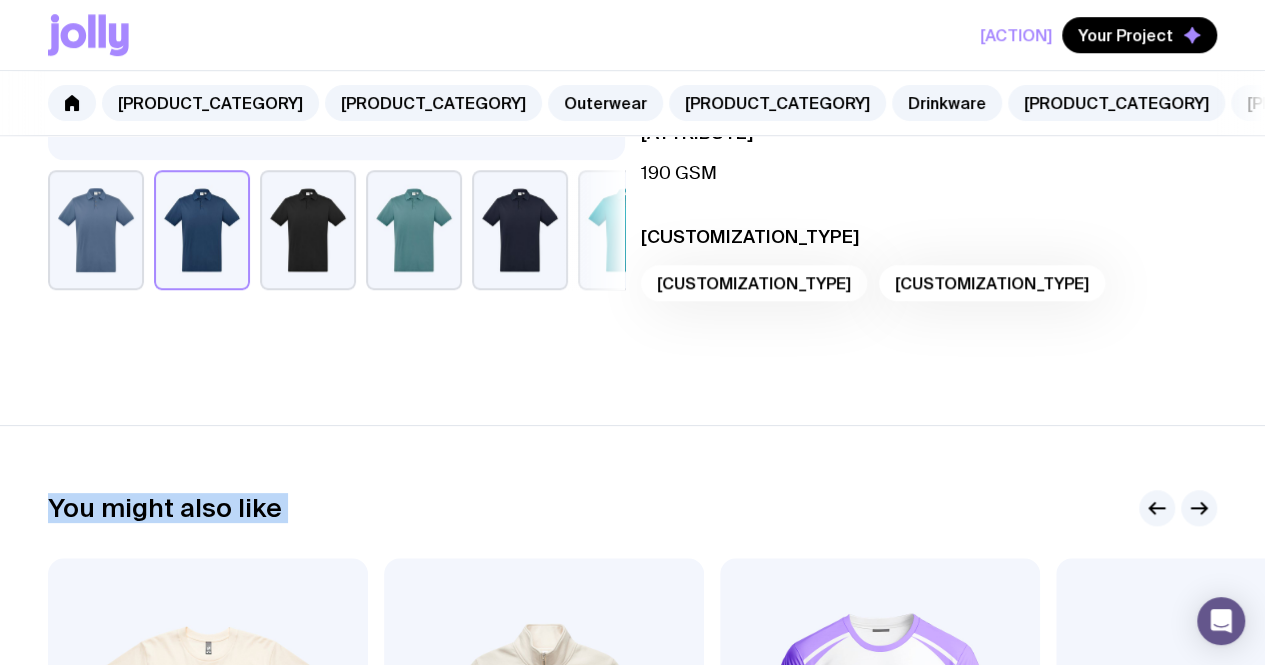 click on "[PRODUCT] [OPTION]" at bounding box center (929, 289) 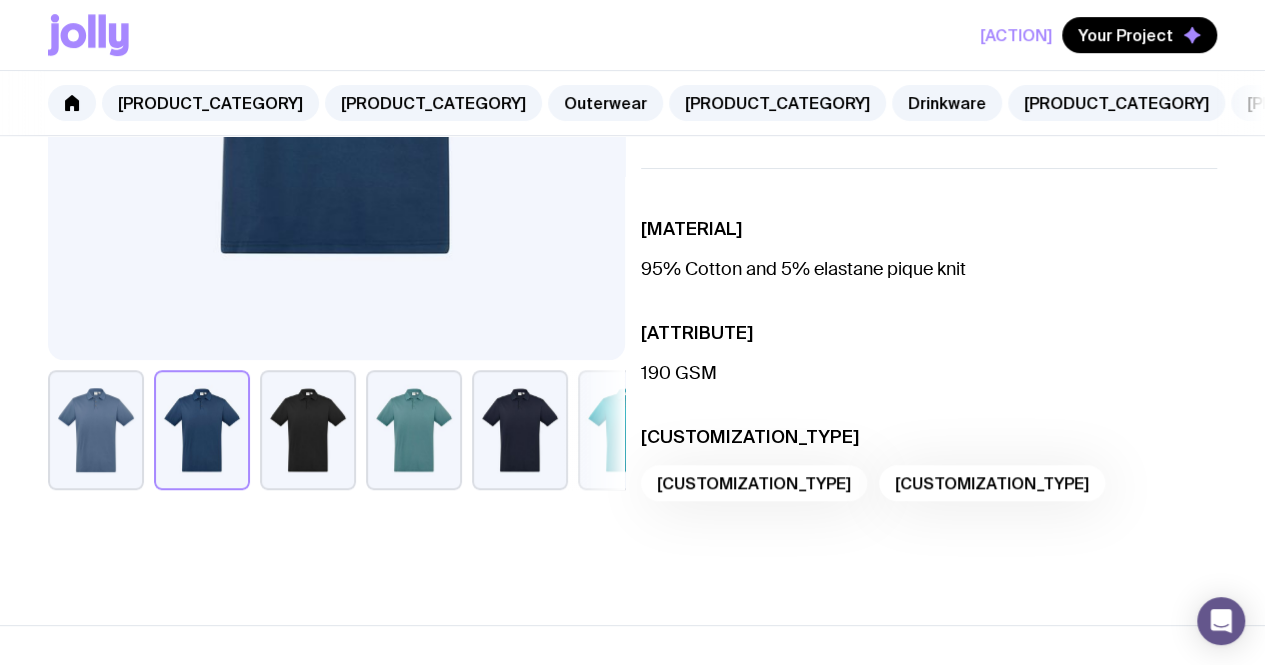 scroll, scrollTop: 0, scrollLeft: 0, axis: both 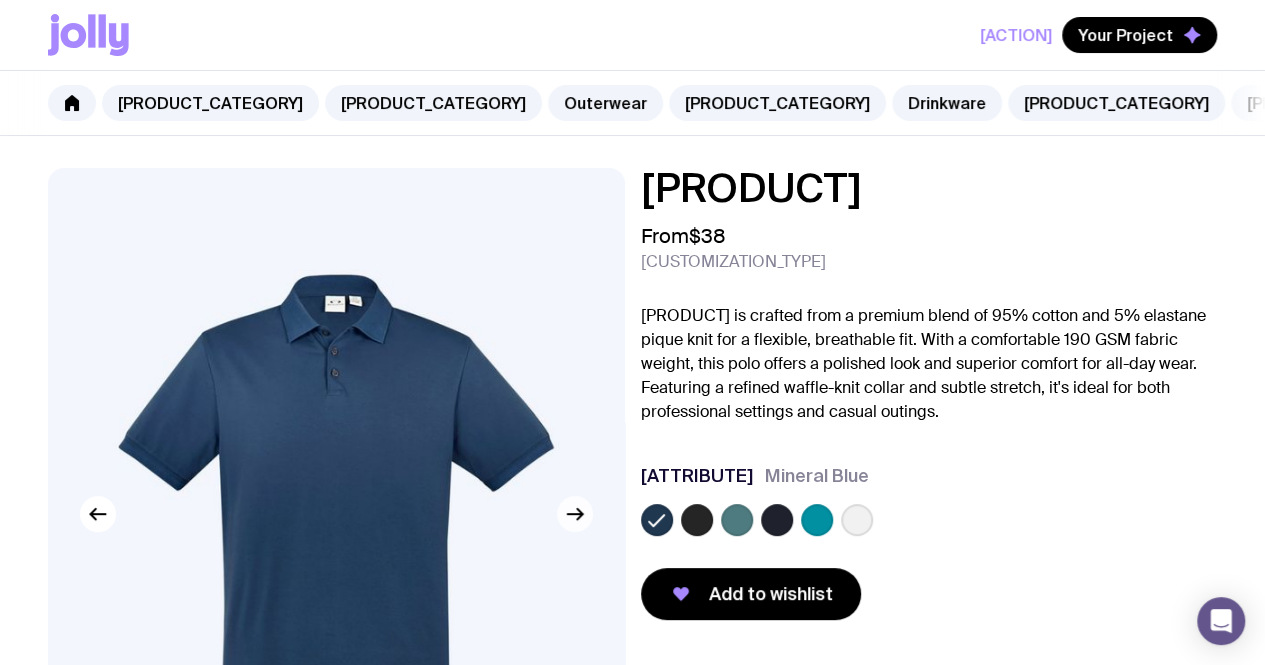 click at bounding box center [575, 514] 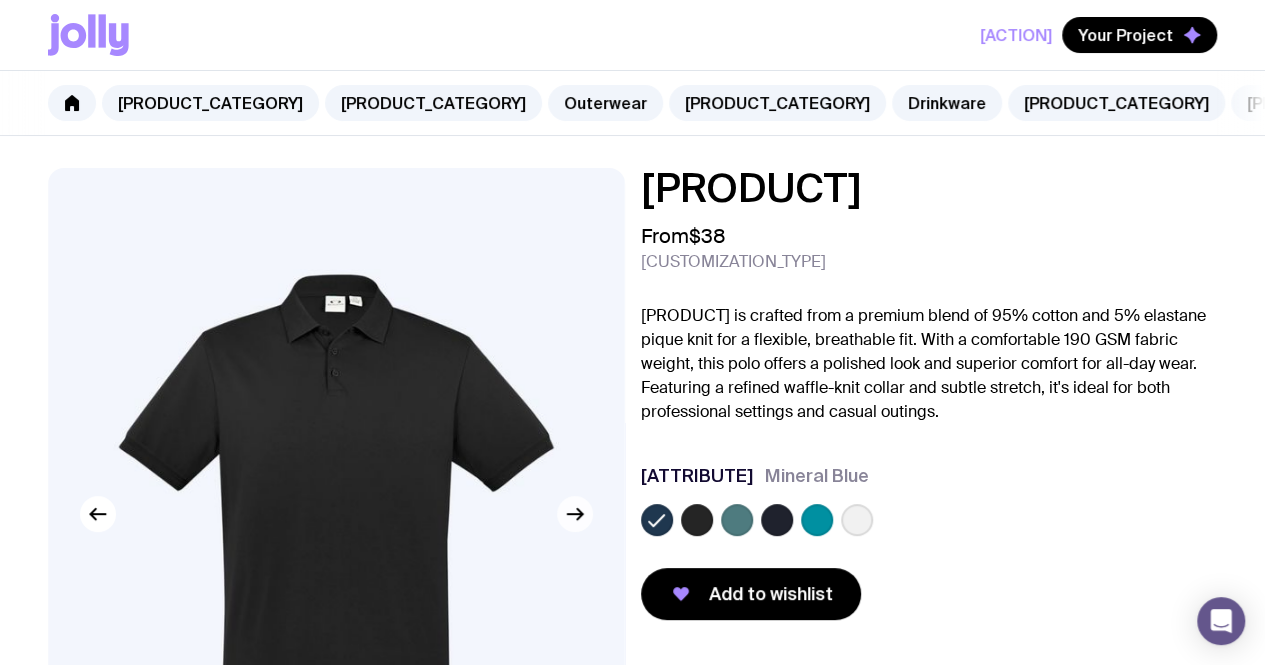 click at bounding box center [575, 514] 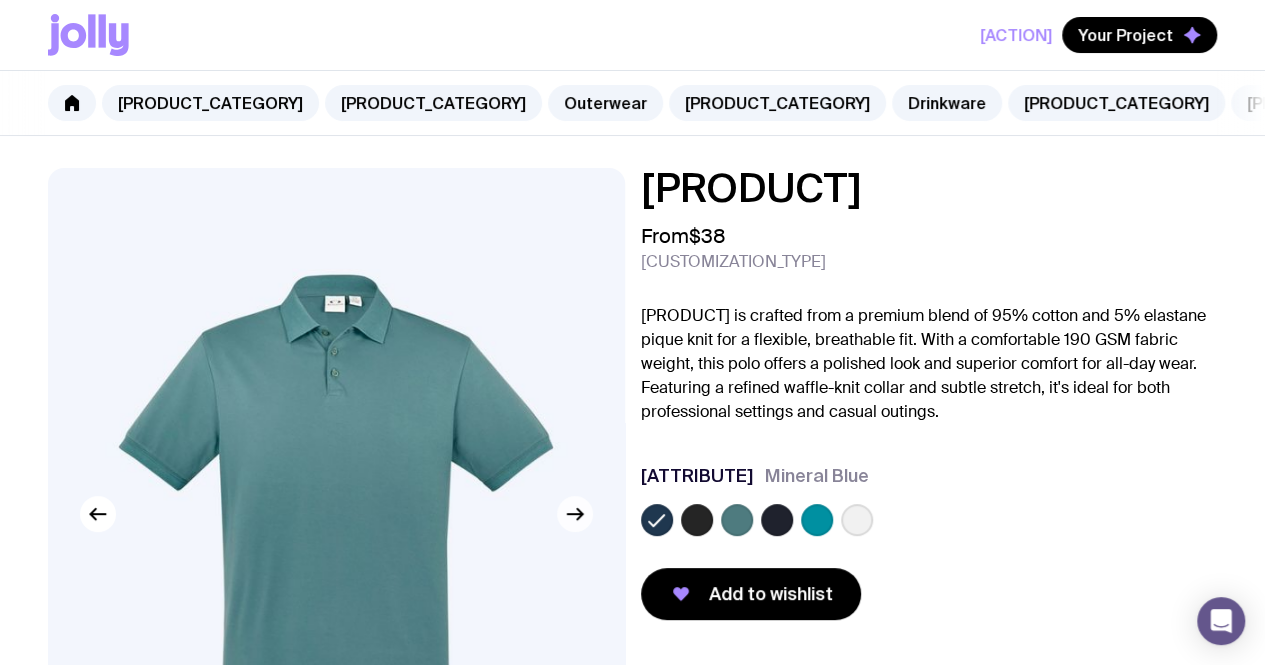 click at bounding box center [575, 514] 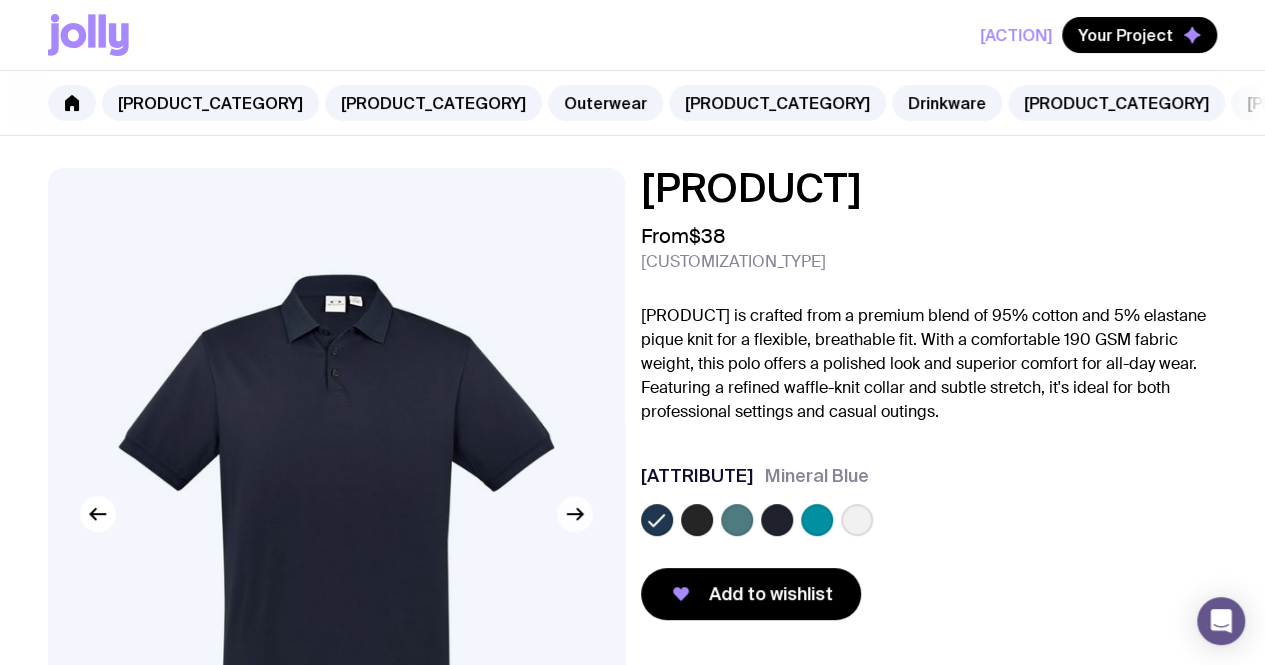 click at bounding box center [575, 514] 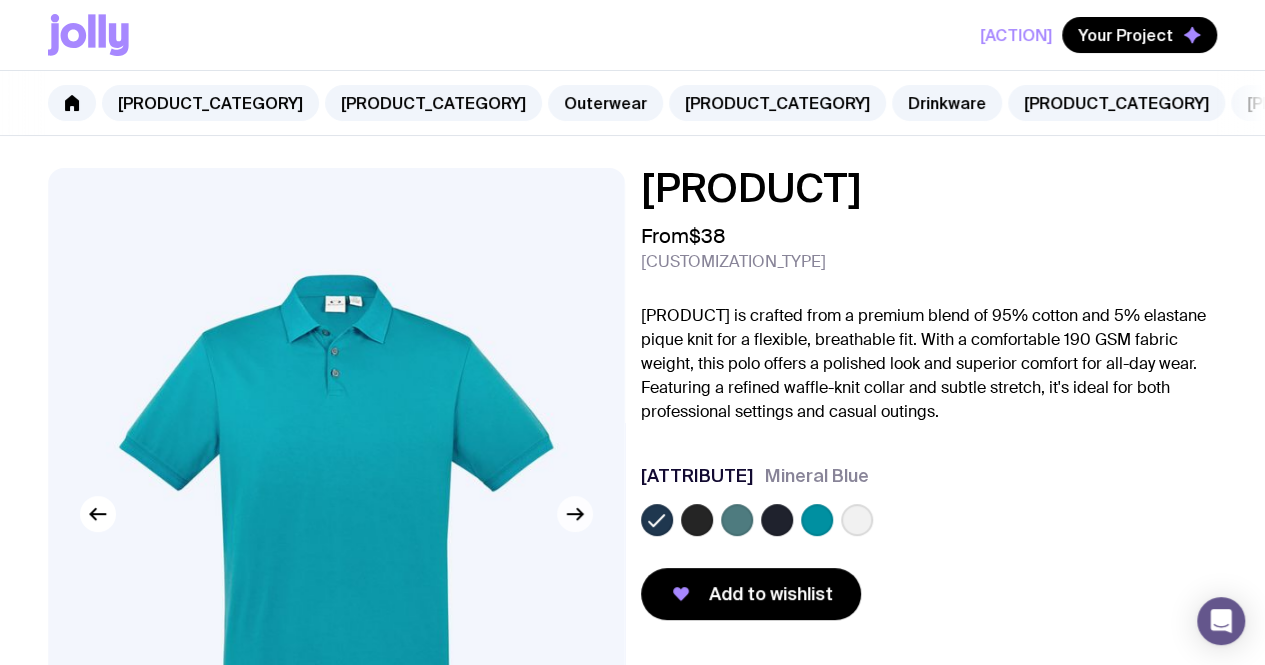 click at bounding box center [575, 514] 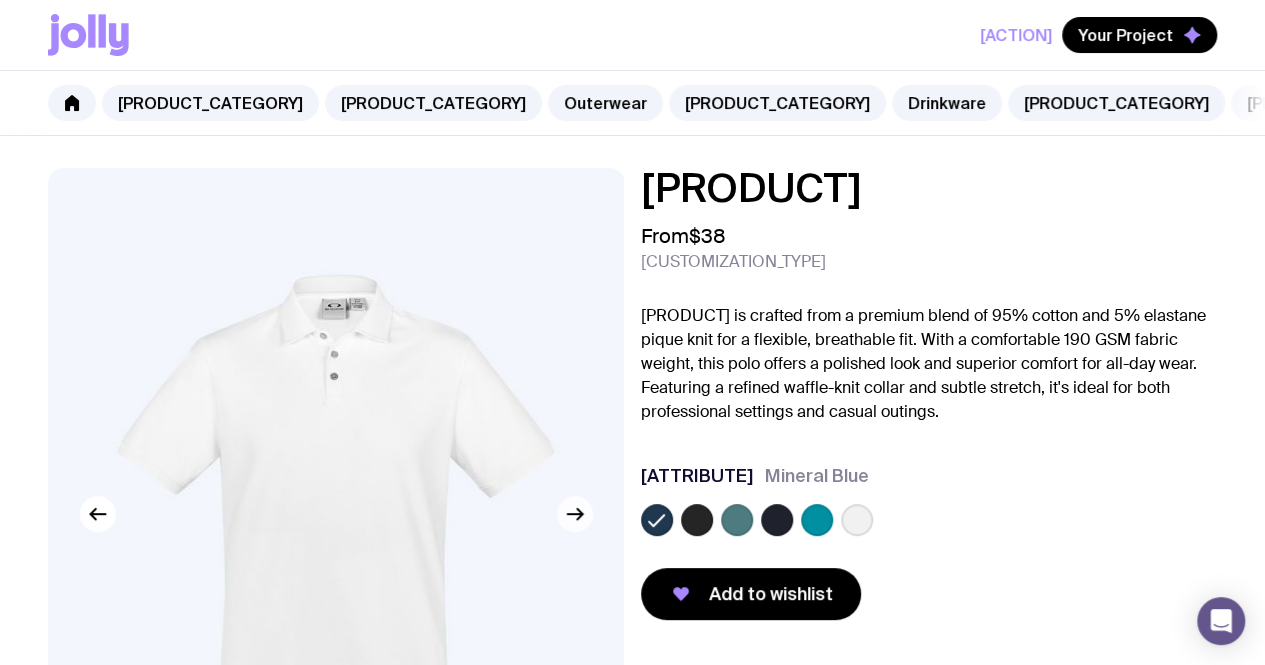 click at bounding box center [575, 514] 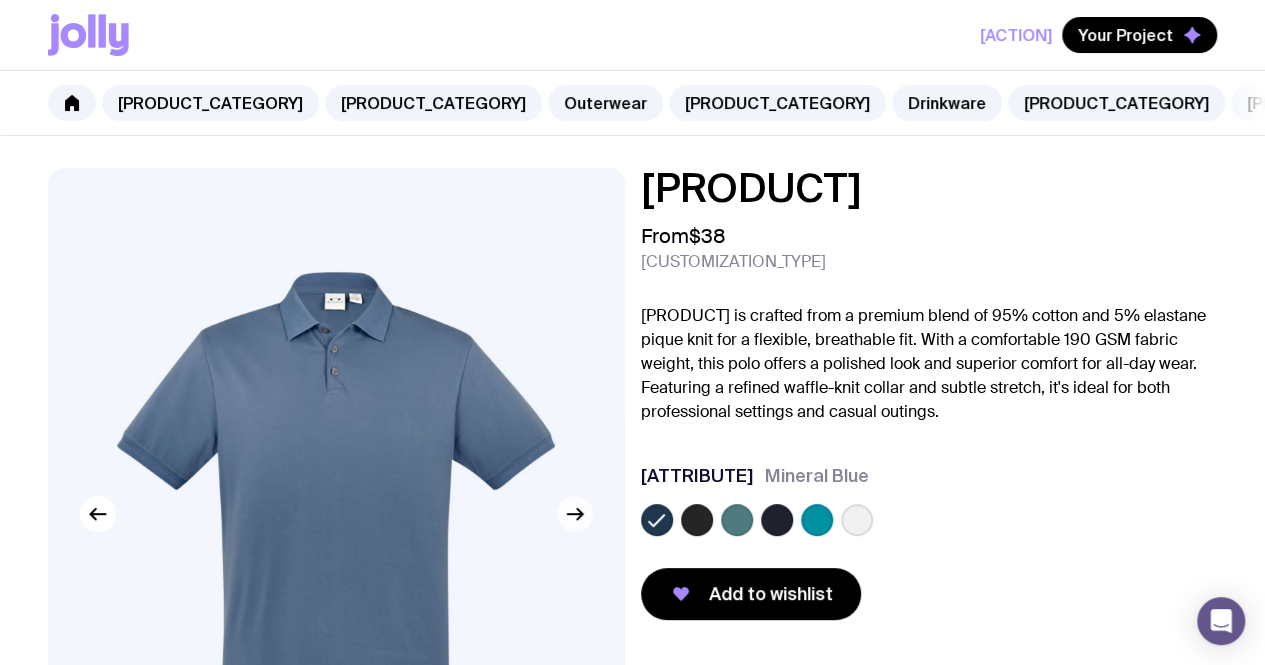 click at bounding box center [575, 514] 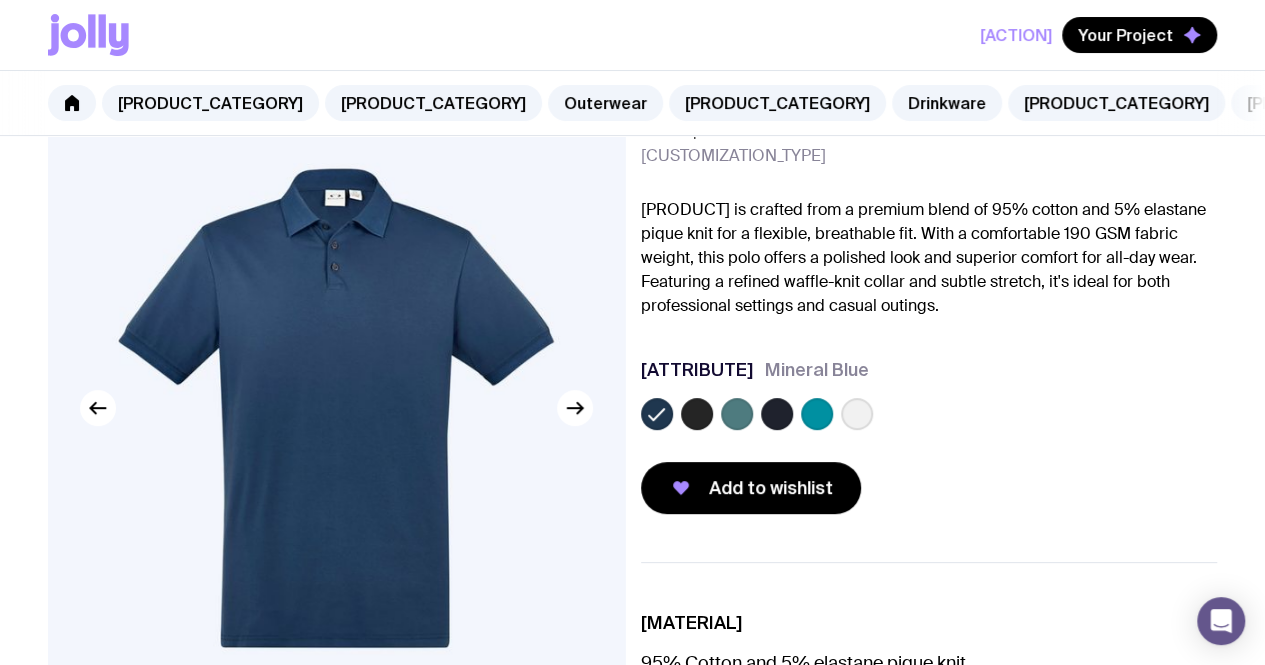 scroll, scrollTop: 200, scrollLeft: 0, axis: vertical 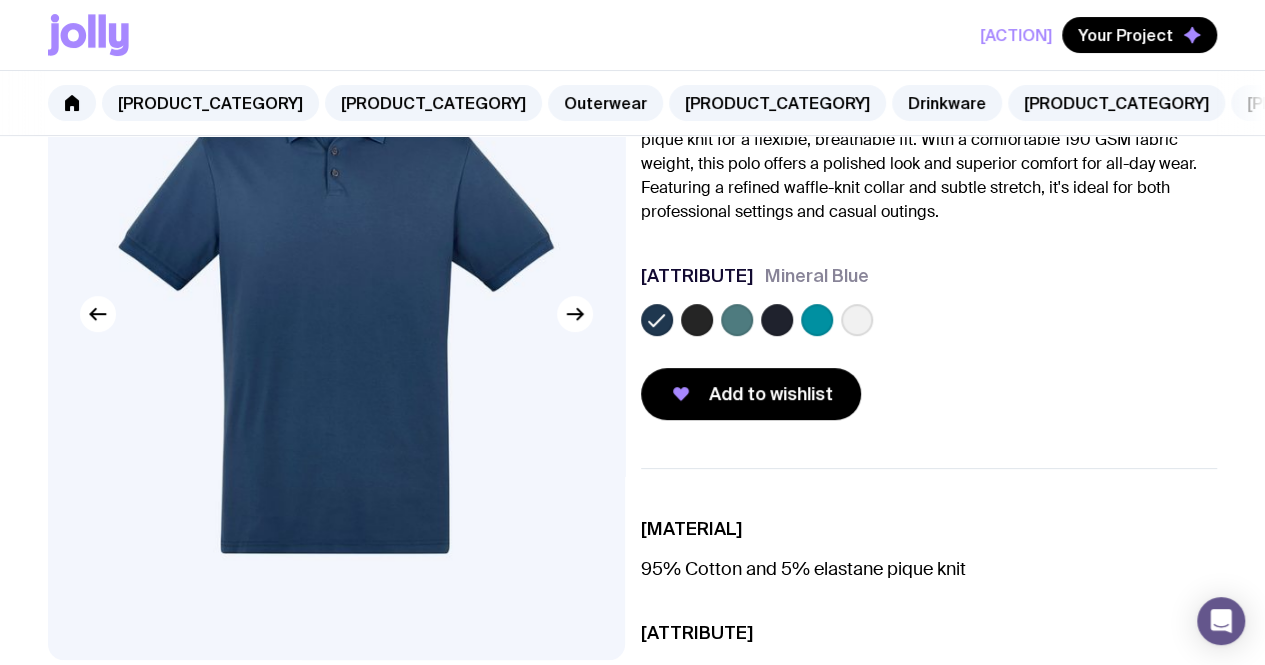 click 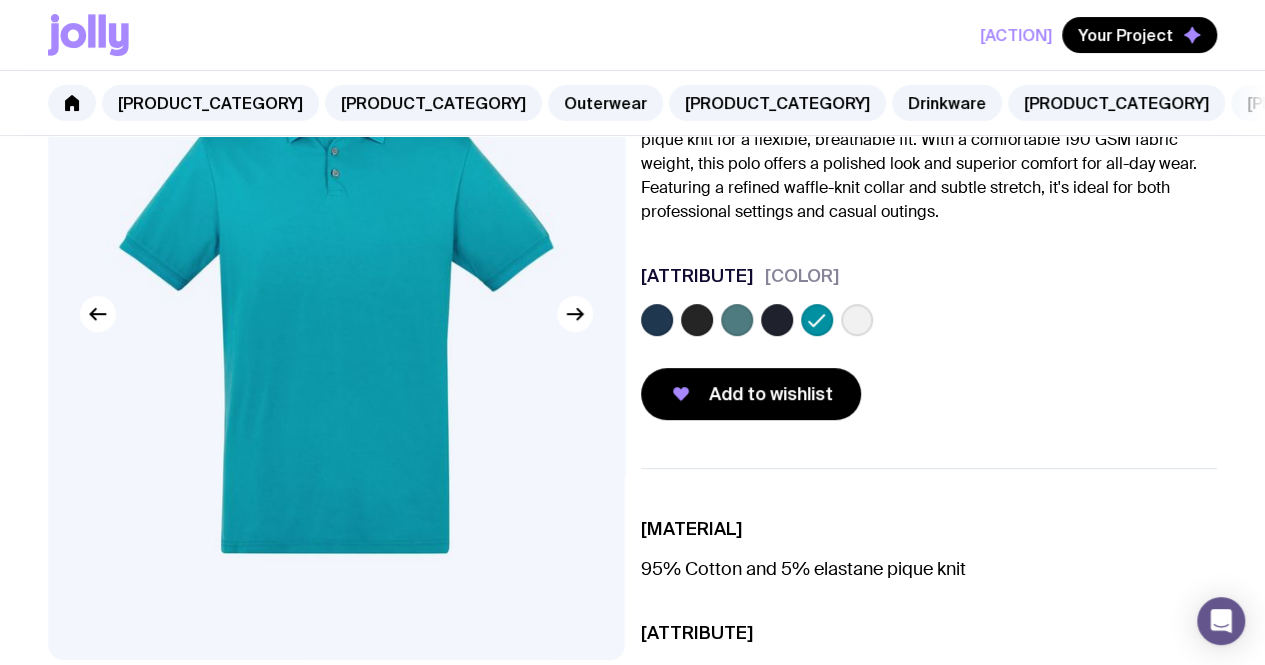 click 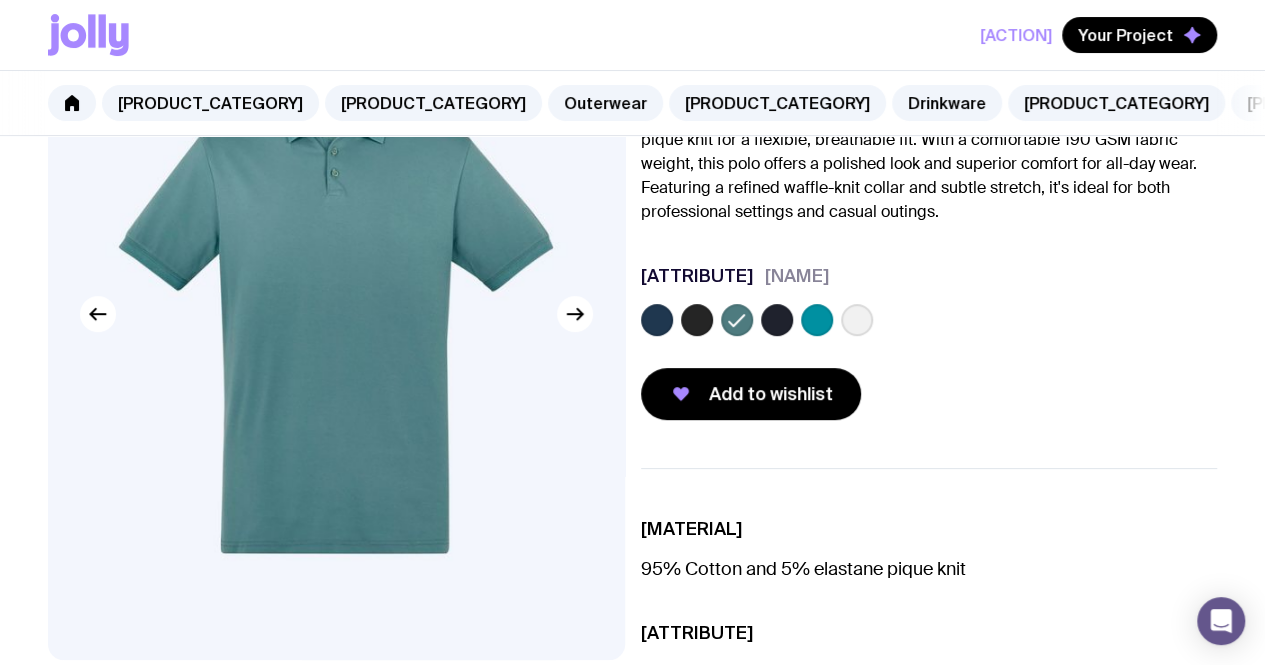 click 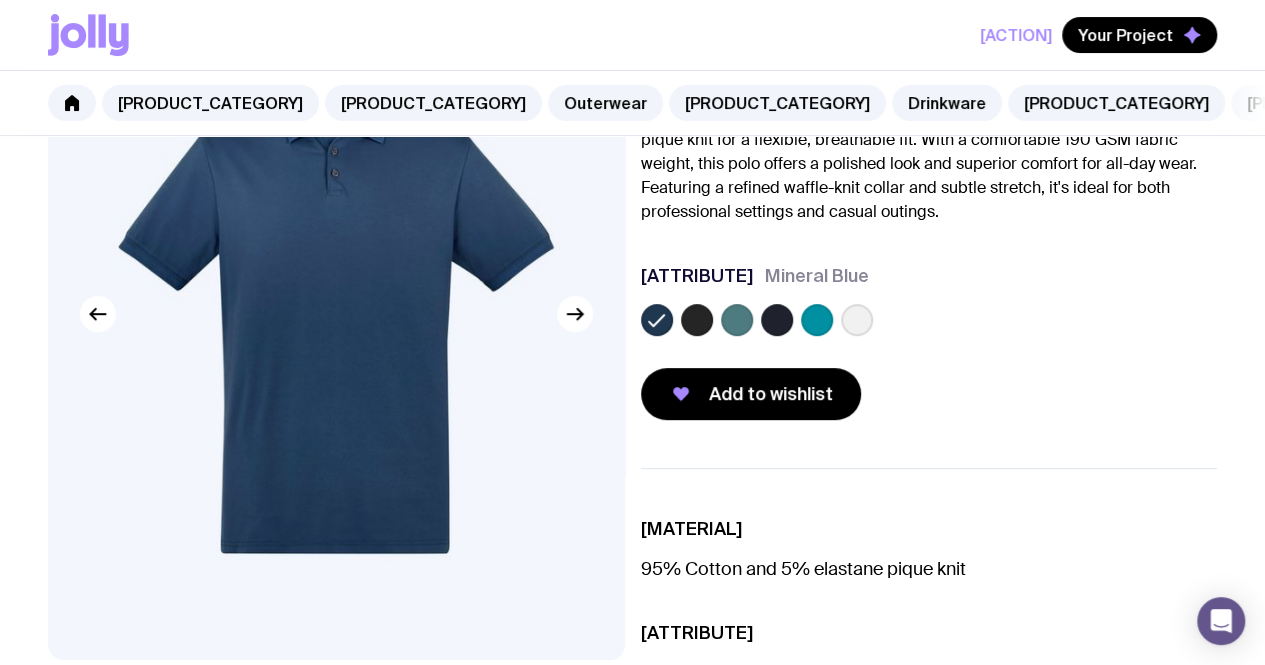 click 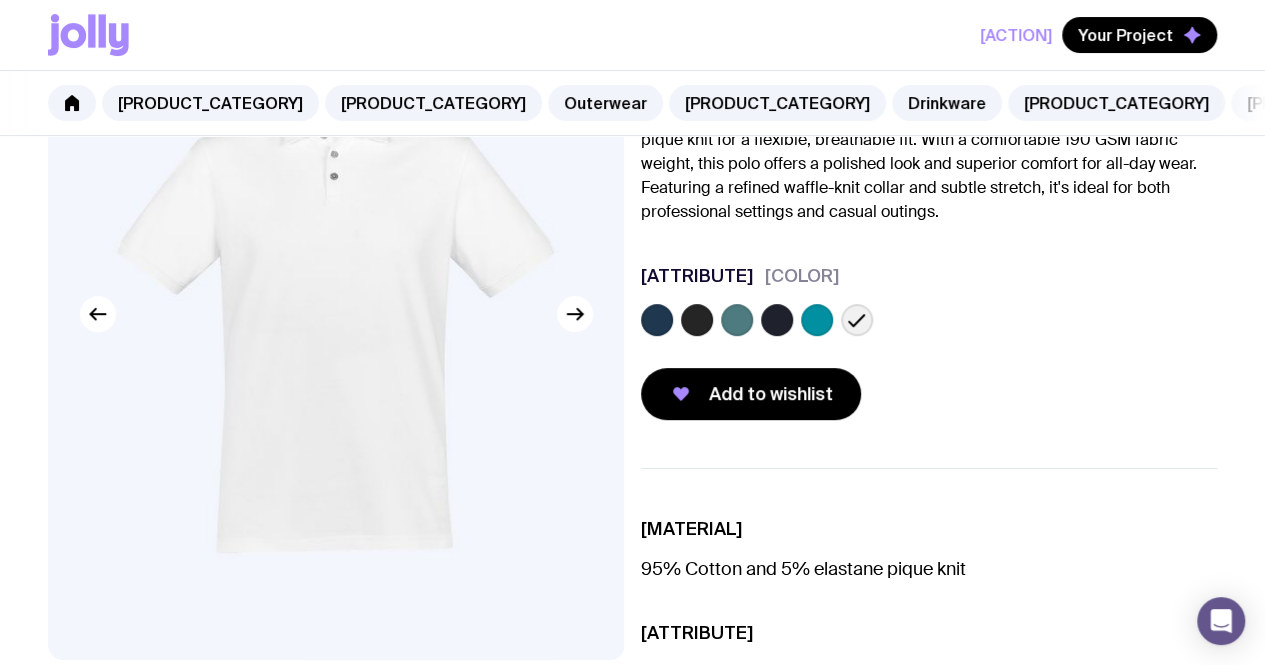 scroll, scrollTop: 0, scrollLeft: 0, axis: both 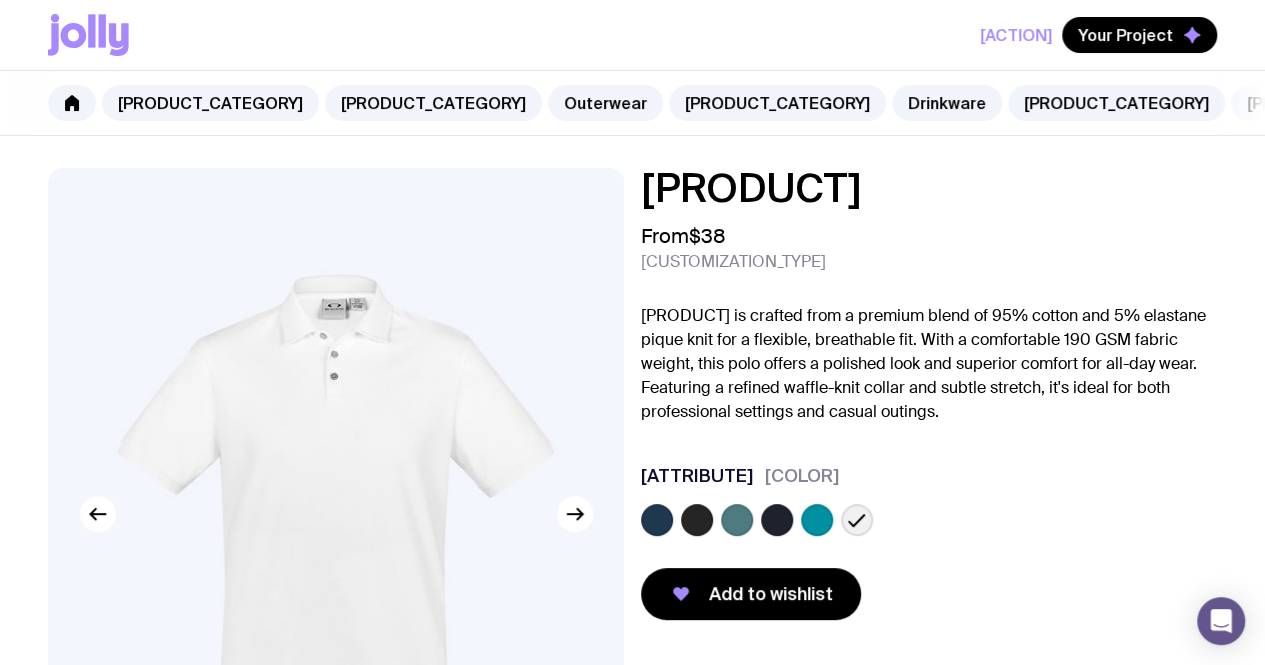 click 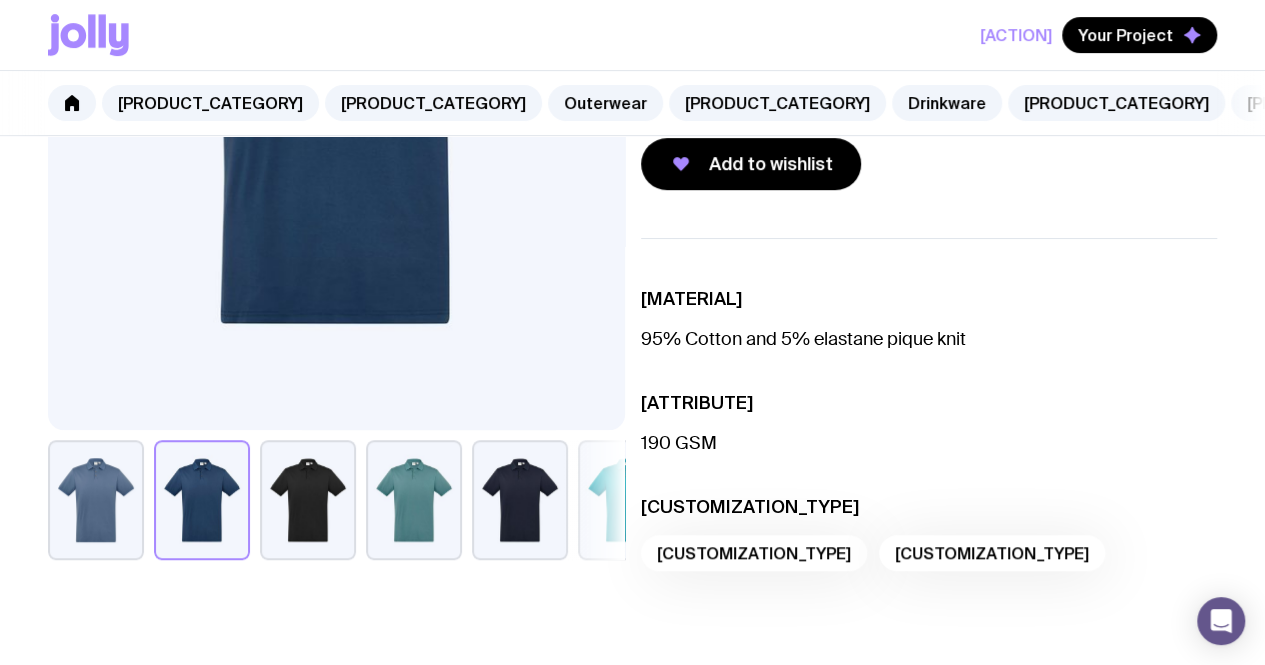 scroll, scrollTop: 400, scrollLeft: 0, axis: vertical 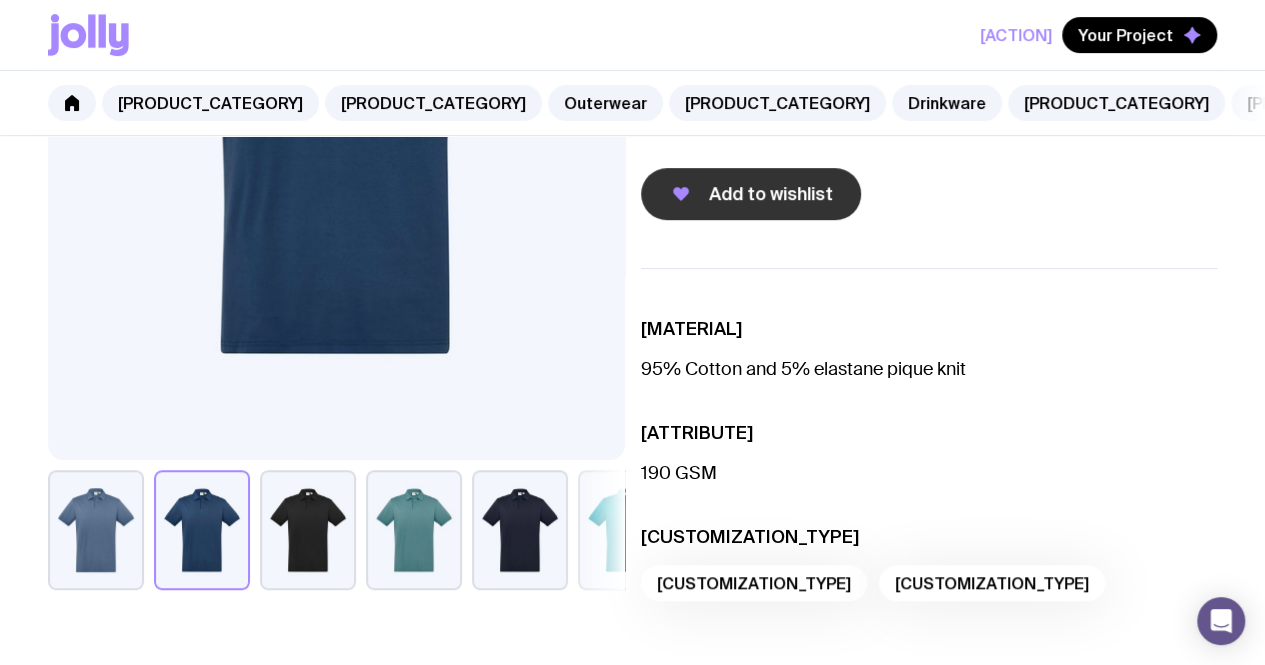 click on "Add to wishlist" 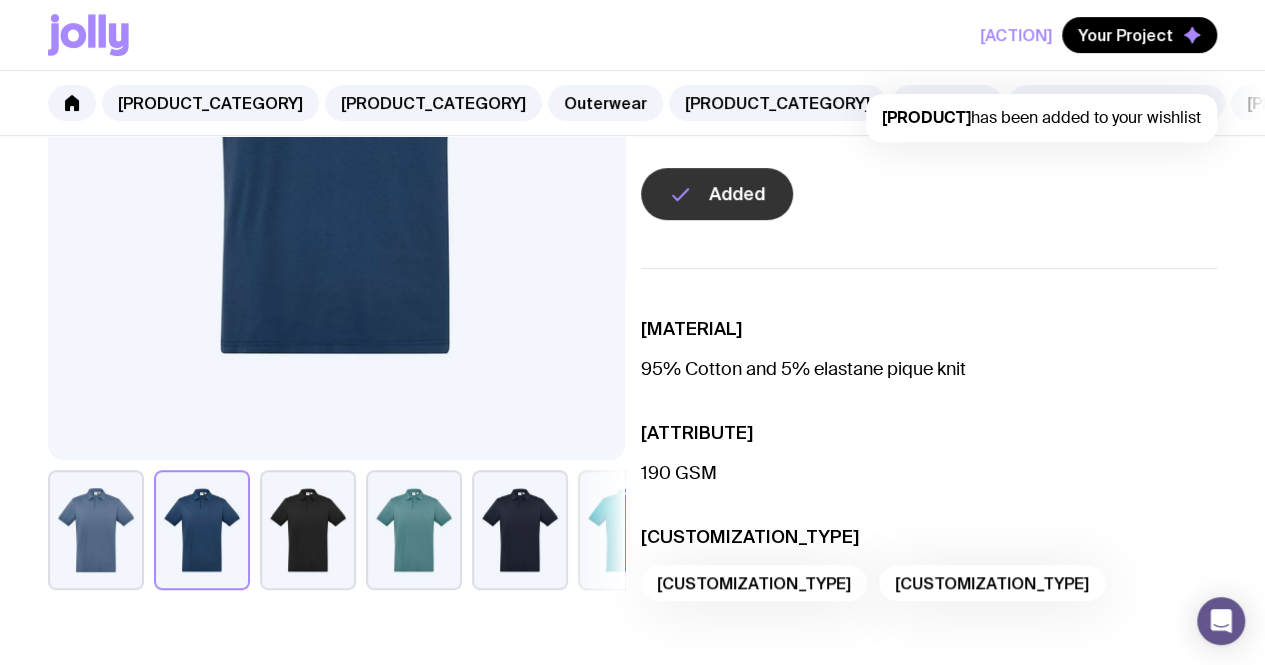 scroll, scrollTop: 0, scrollLeft: 0, axis: both 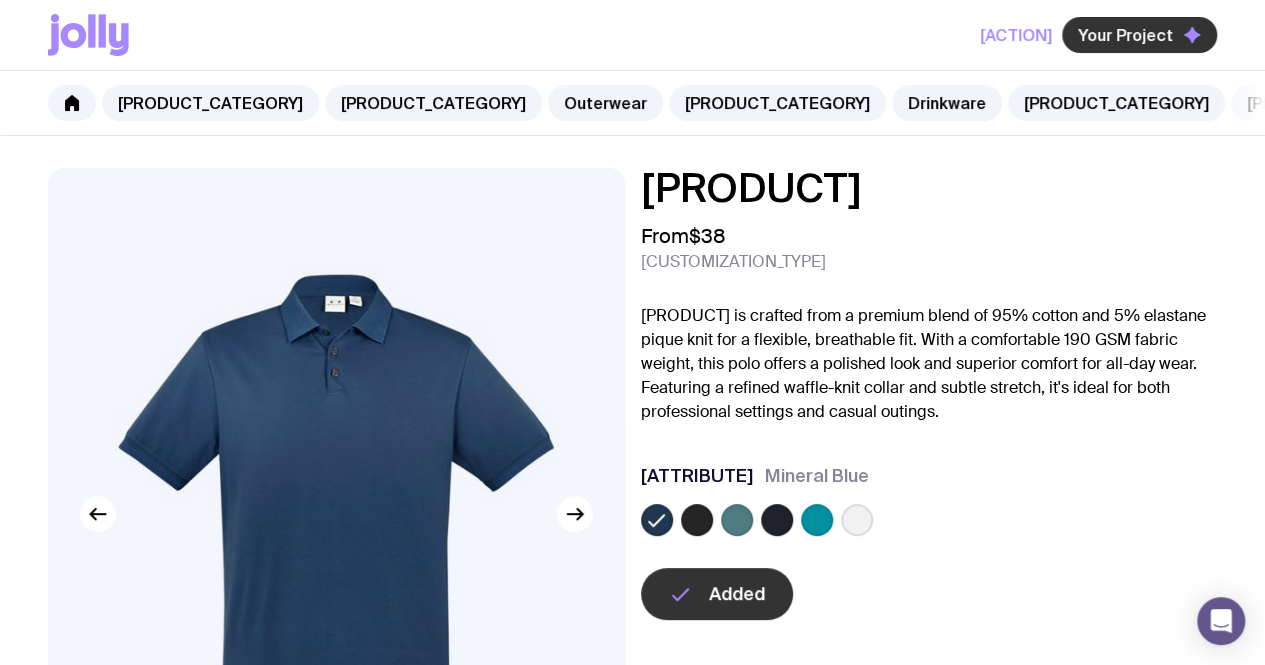 click on "Your Project" 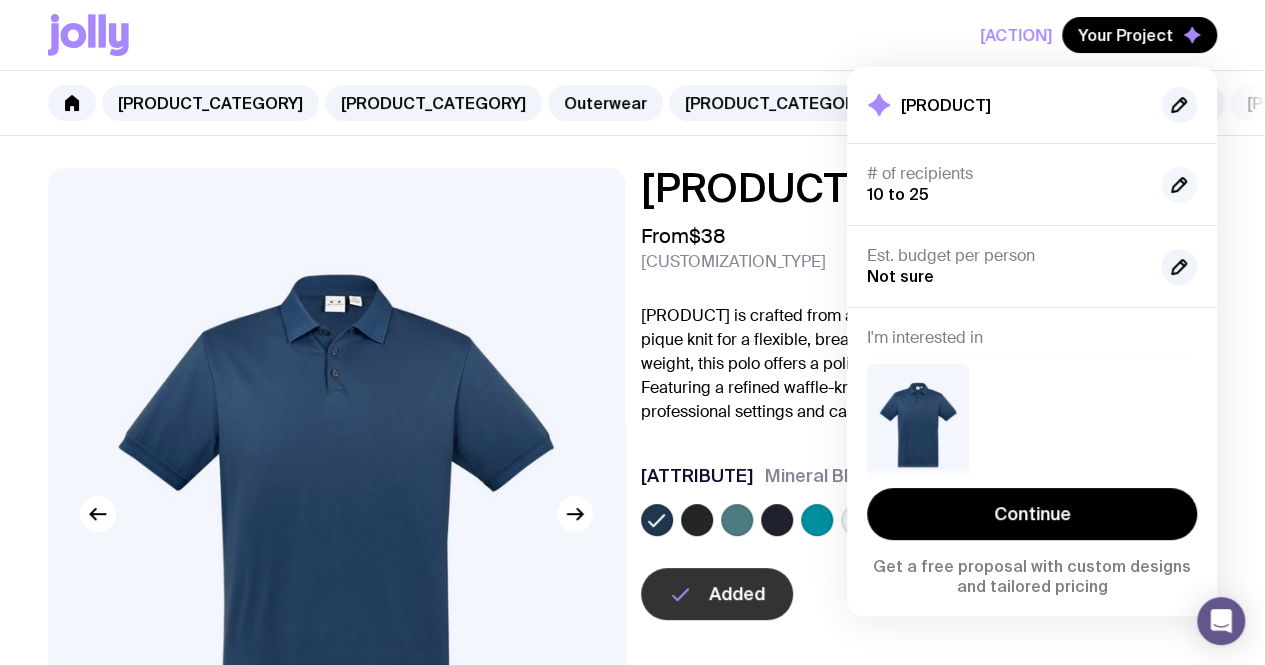 click 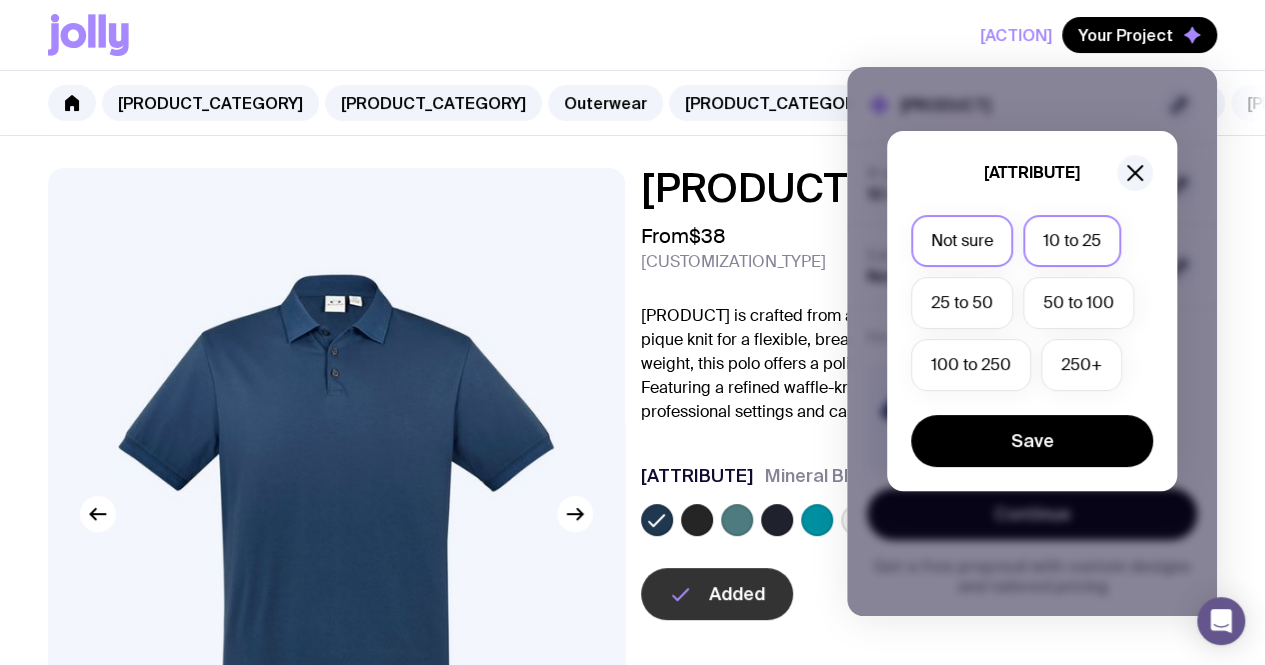 click on "Not sure" 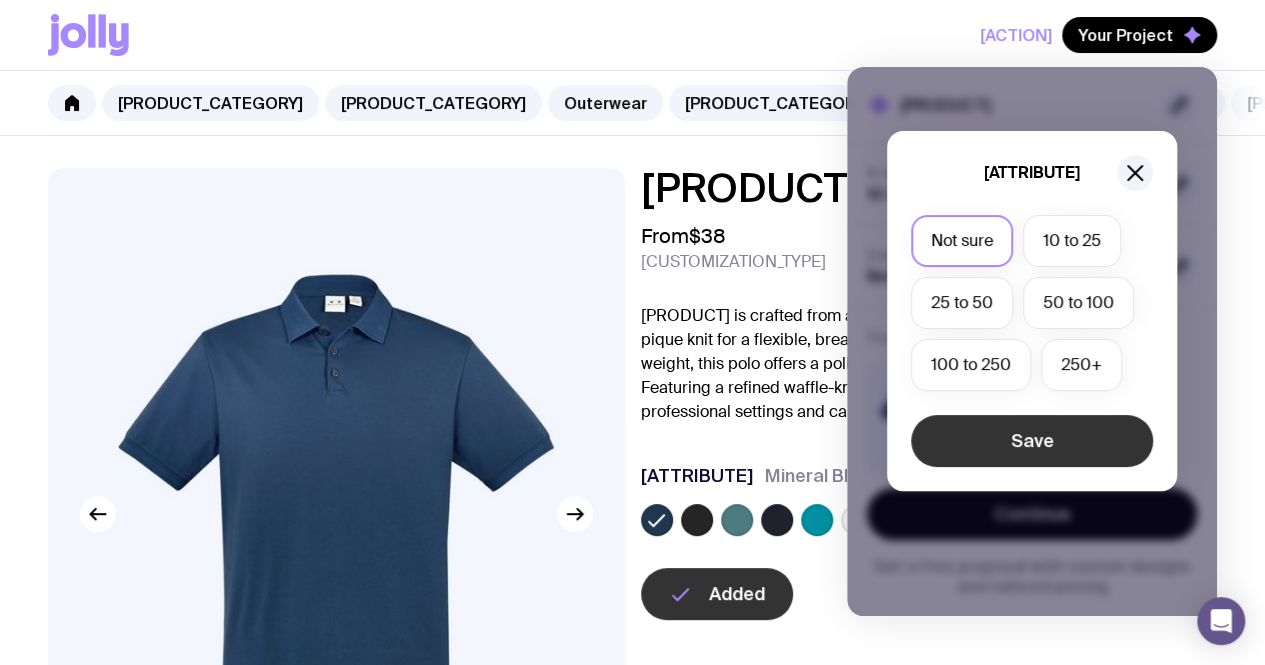 click on "Save" 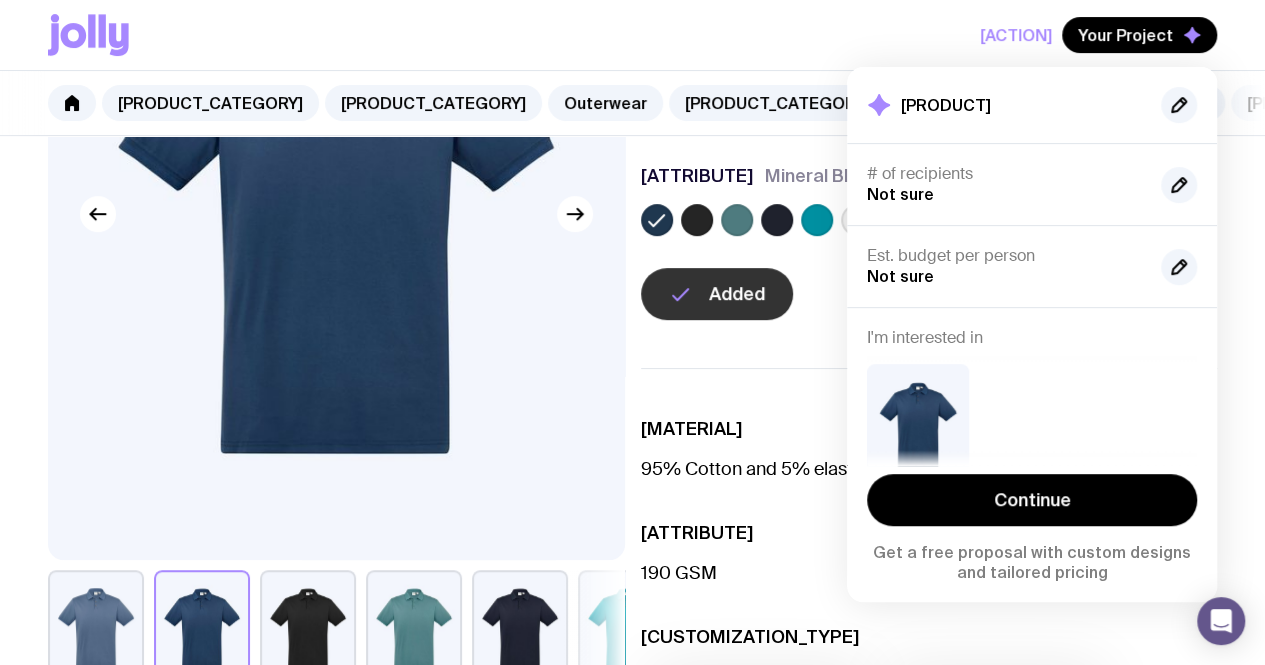 scroll, scrollTop: 400, scrollLeft: 0, axis: vertical 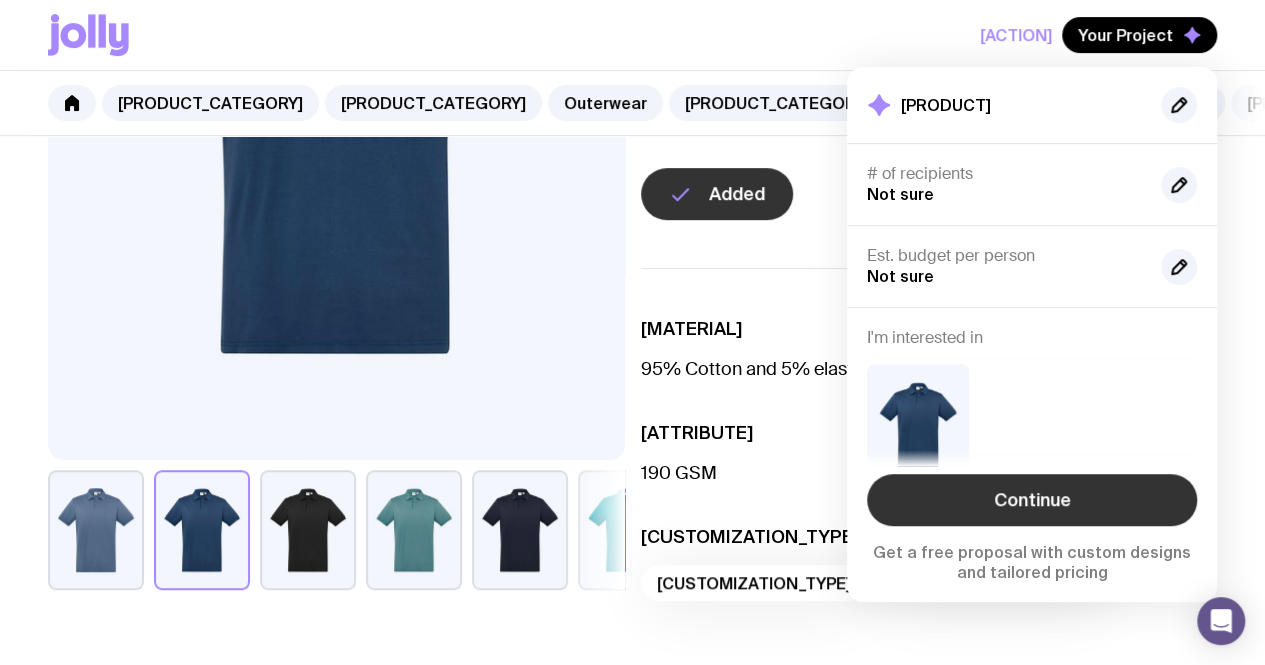 click on "Continue" at bounding box center (1032, 500) 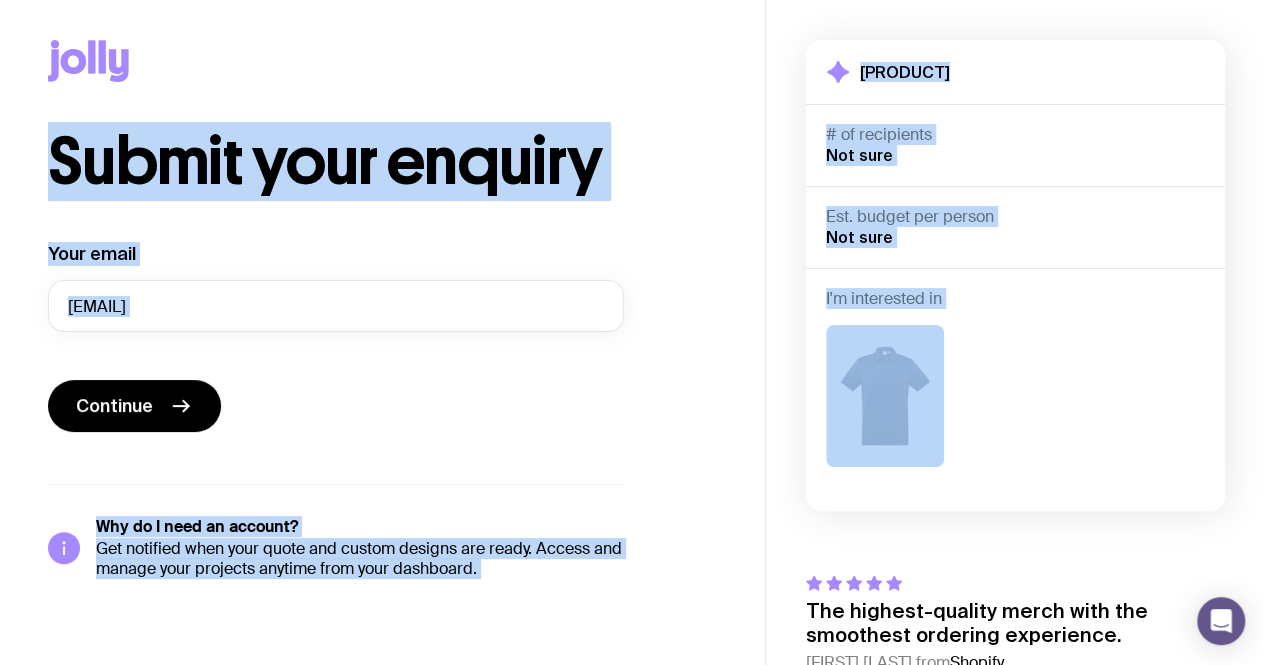 click on "Continue" at bounding box center (336, 408) 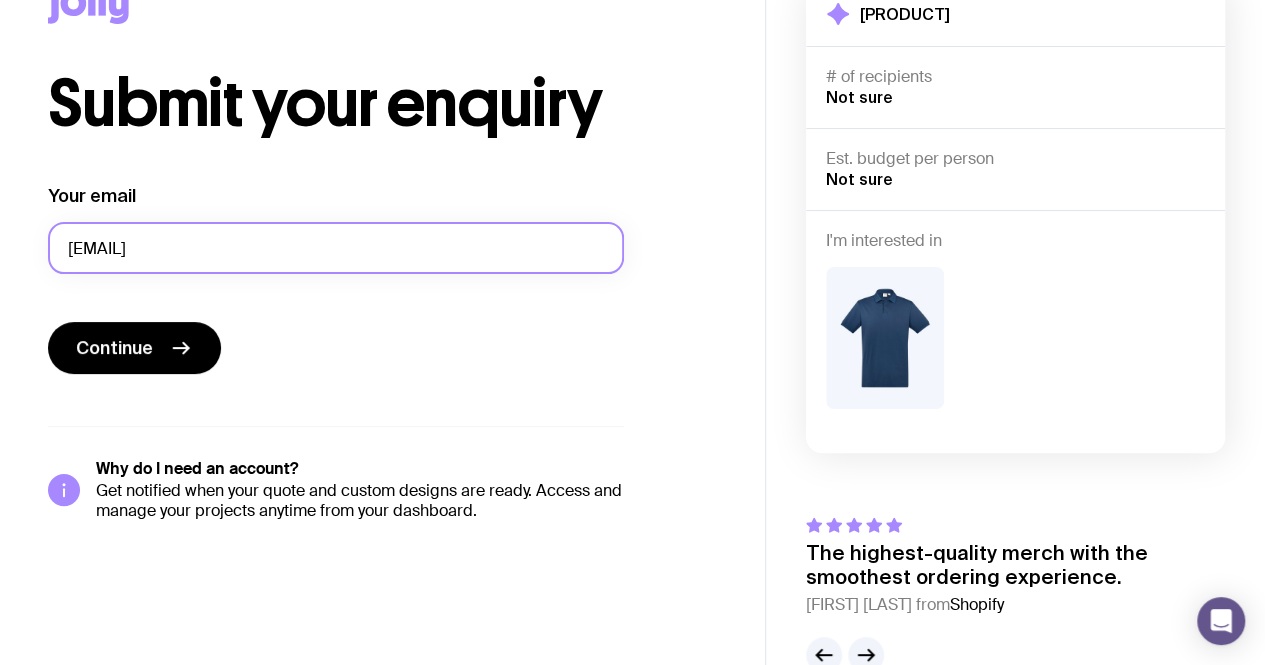 scroll, scrollTop: 0, scrollLeft: 0, axis: both 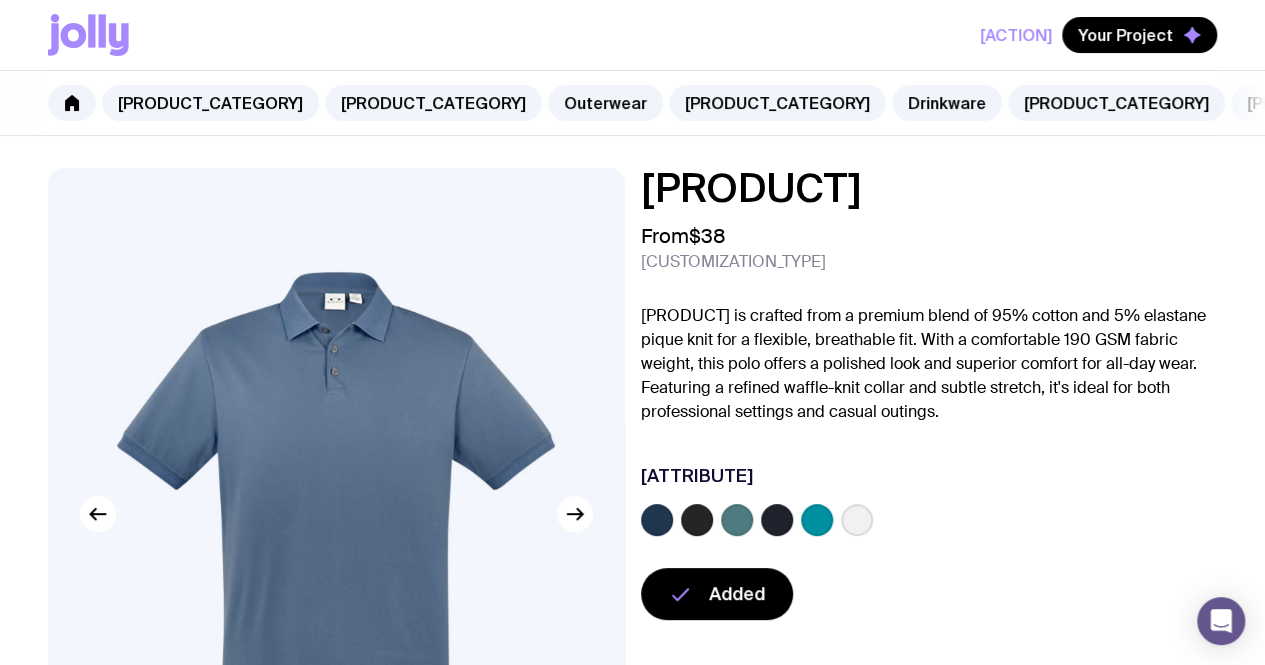 click at bounding box center (336, 514) 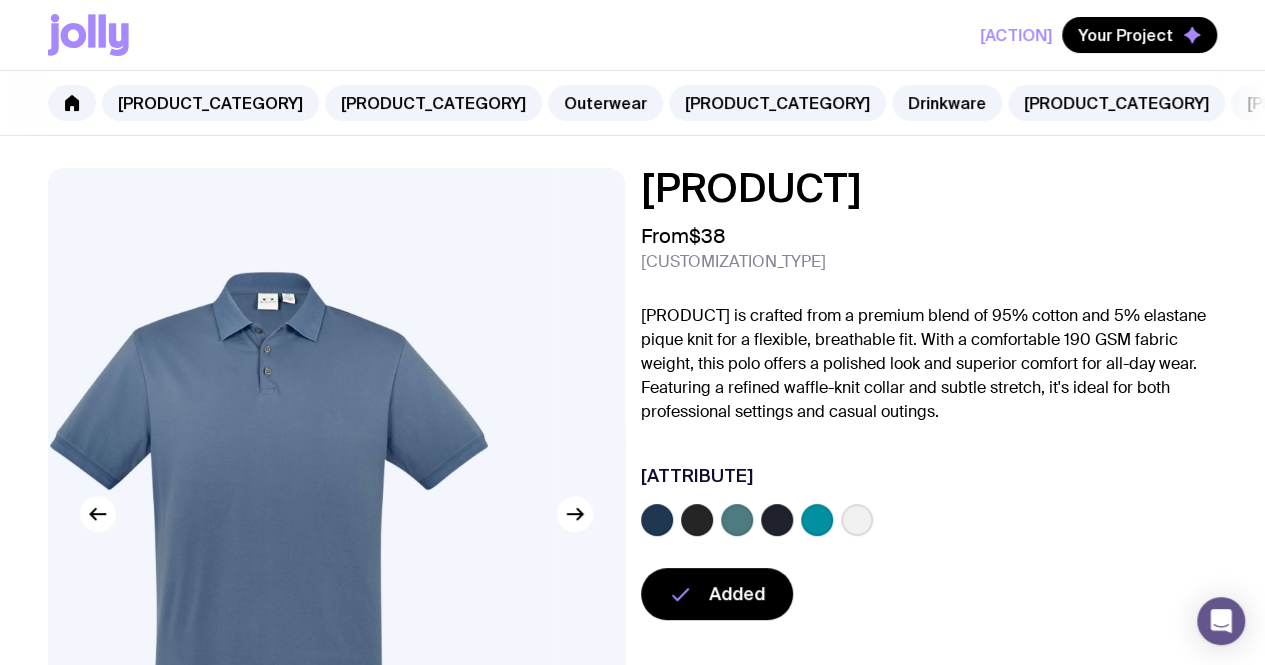 drag, startPoint x: 318, startPoint y: 442, endPoint x: 328, endPoint y: 295, distance: 147.33974 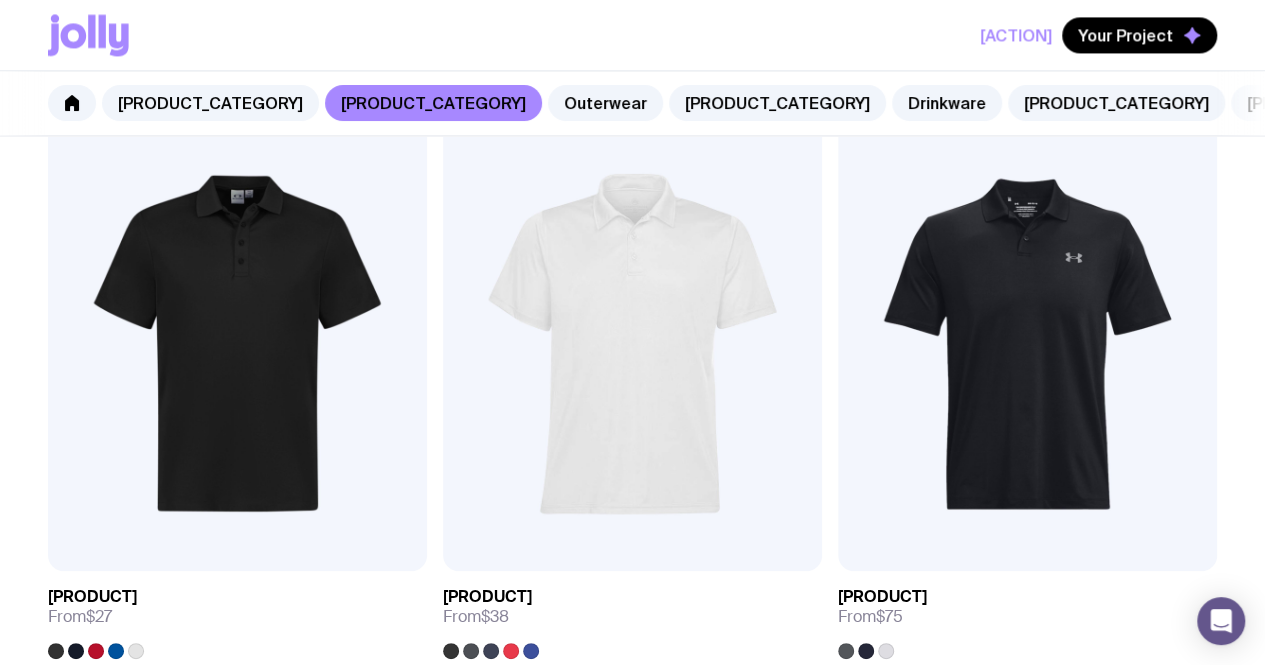 scroll, scrollTop: 1398, scrollLeft: 0, axis: vertical 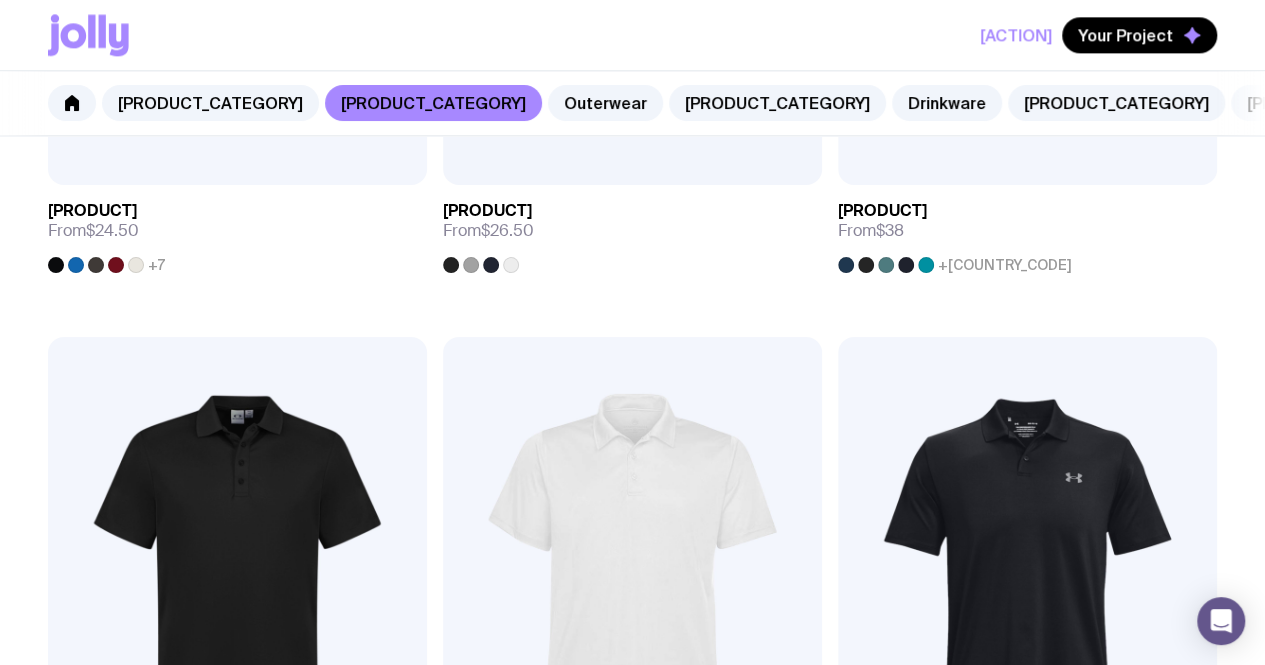click 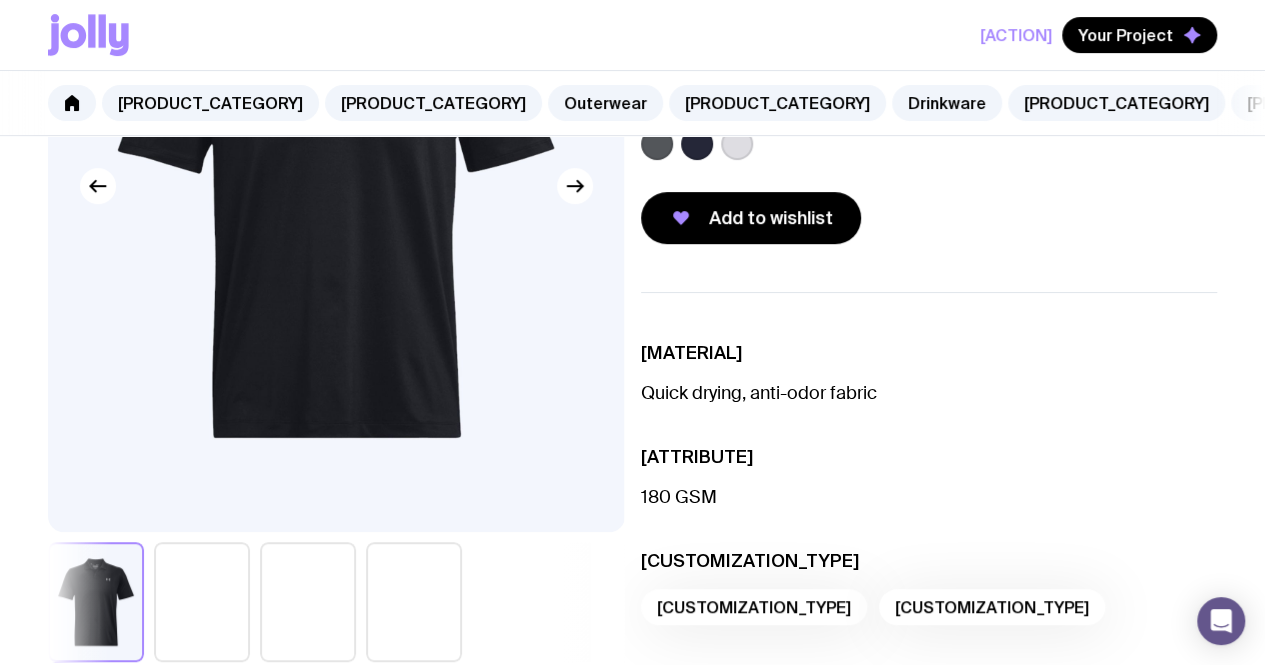 scroll, scrollTop: 500, scrollLeft: 0, axis: vertical 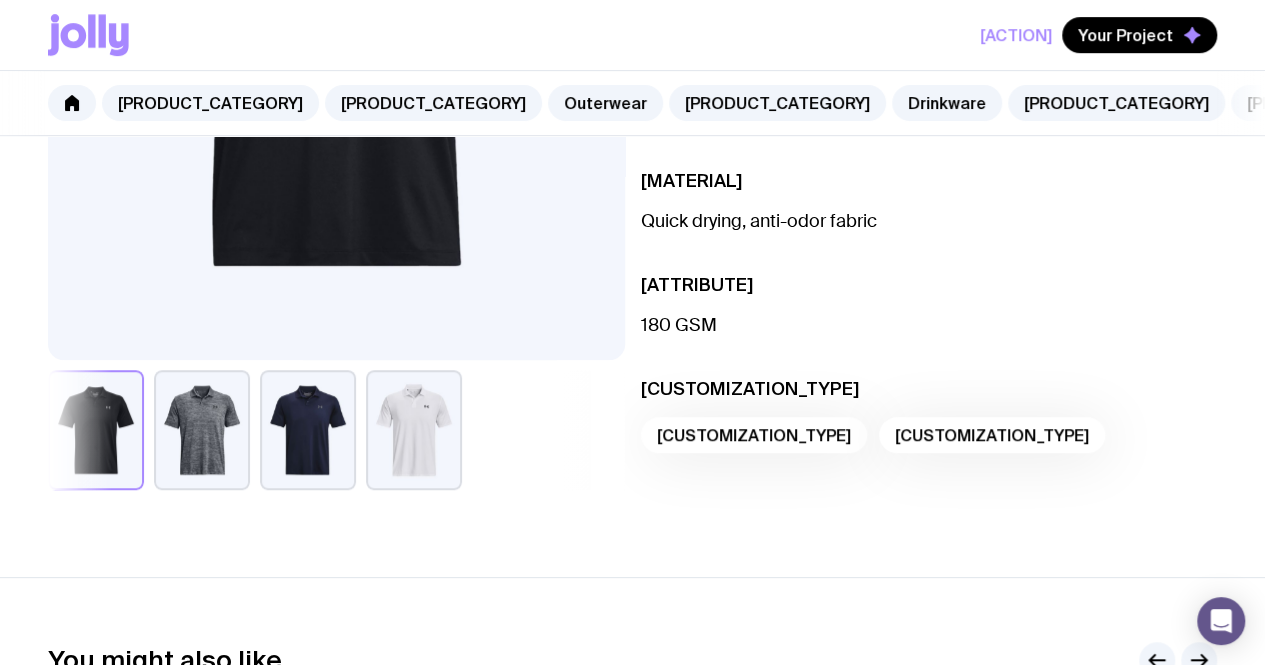 click at bounding box center [414, 430] 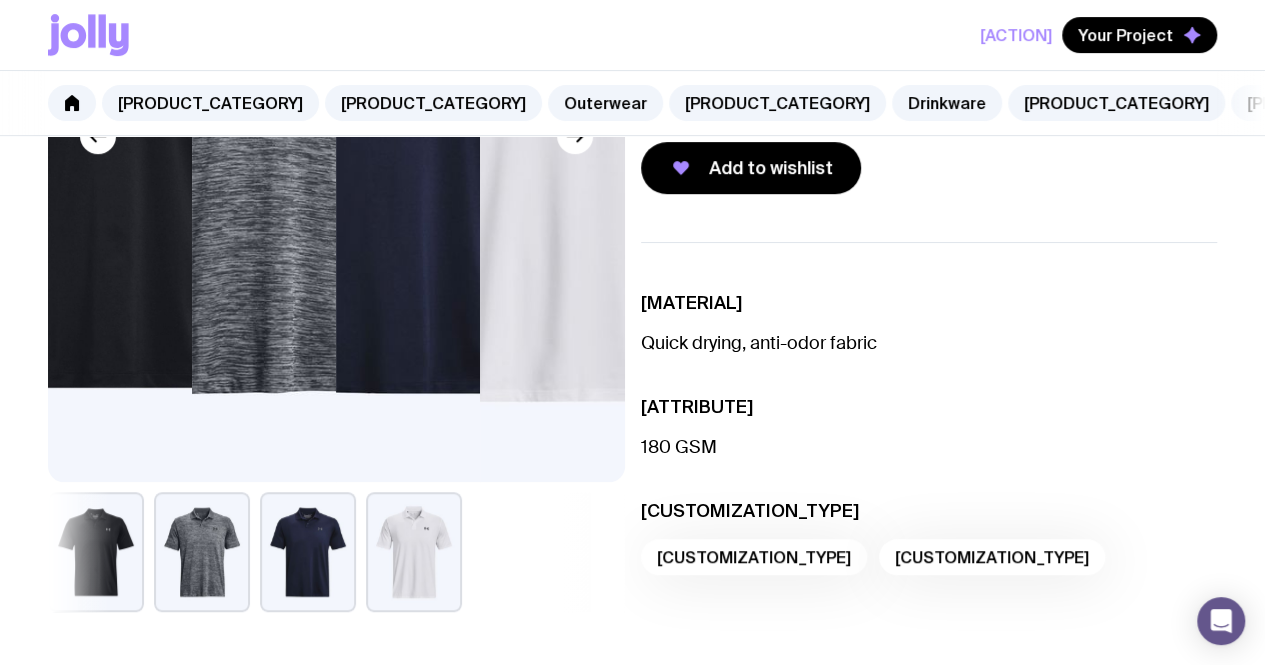 scroll, scrollTop: 400, scrollLeft: 0, axis: vertical 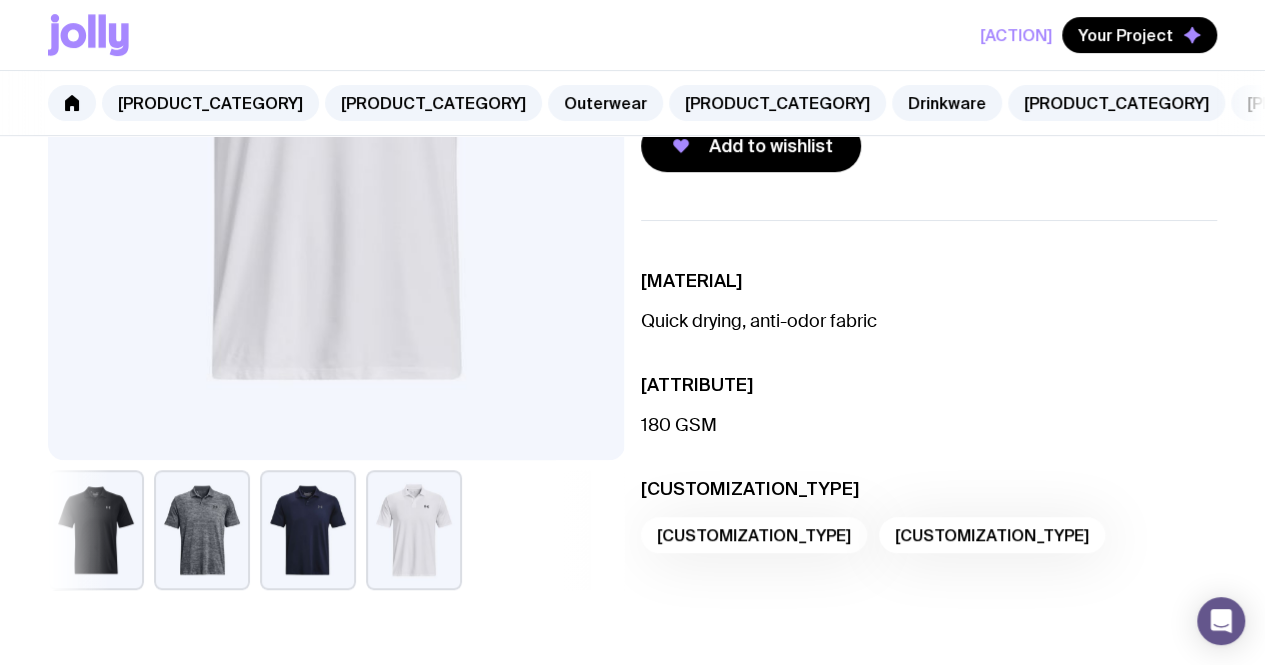 click at bounding box center [308, 530] 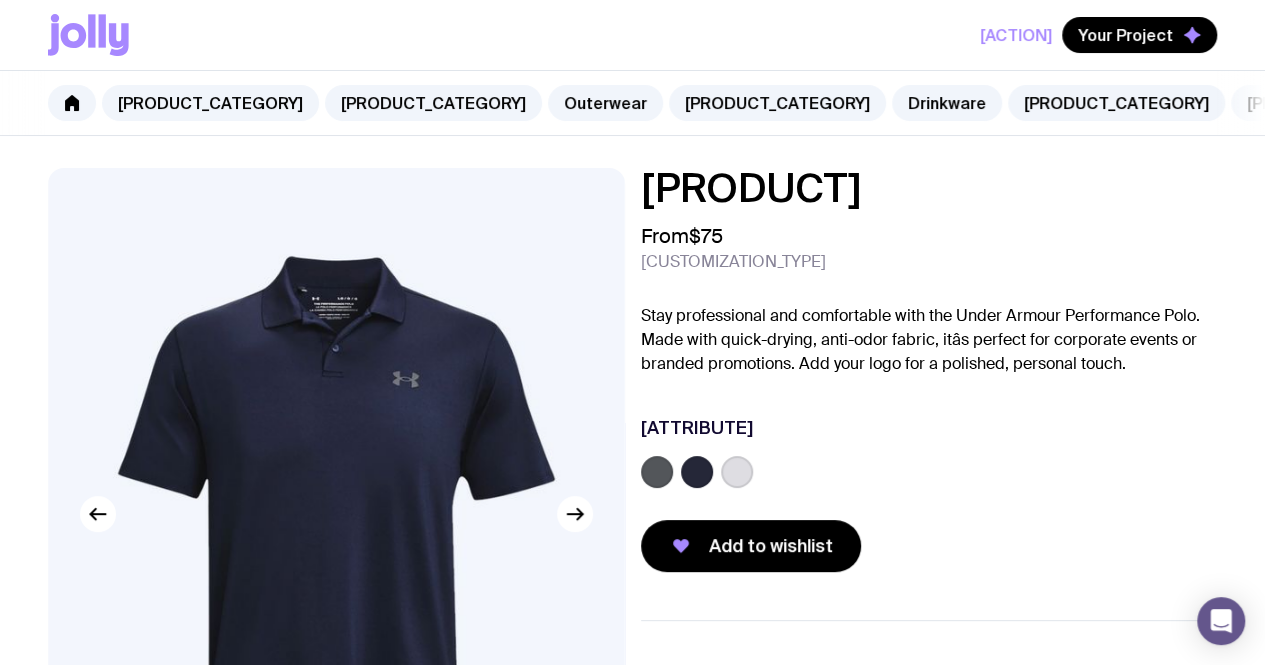 scroll, scrollTop: 500, scrollLeft: 0, axis: vertical 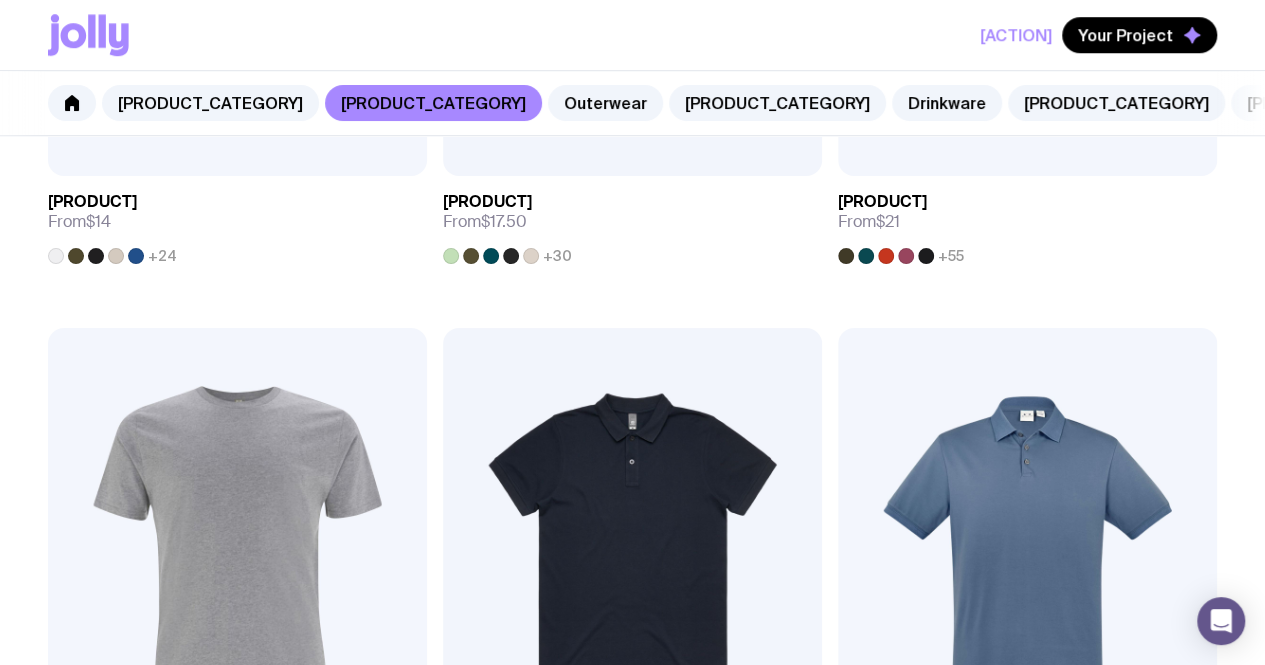 click at bounding box center [632, 555] 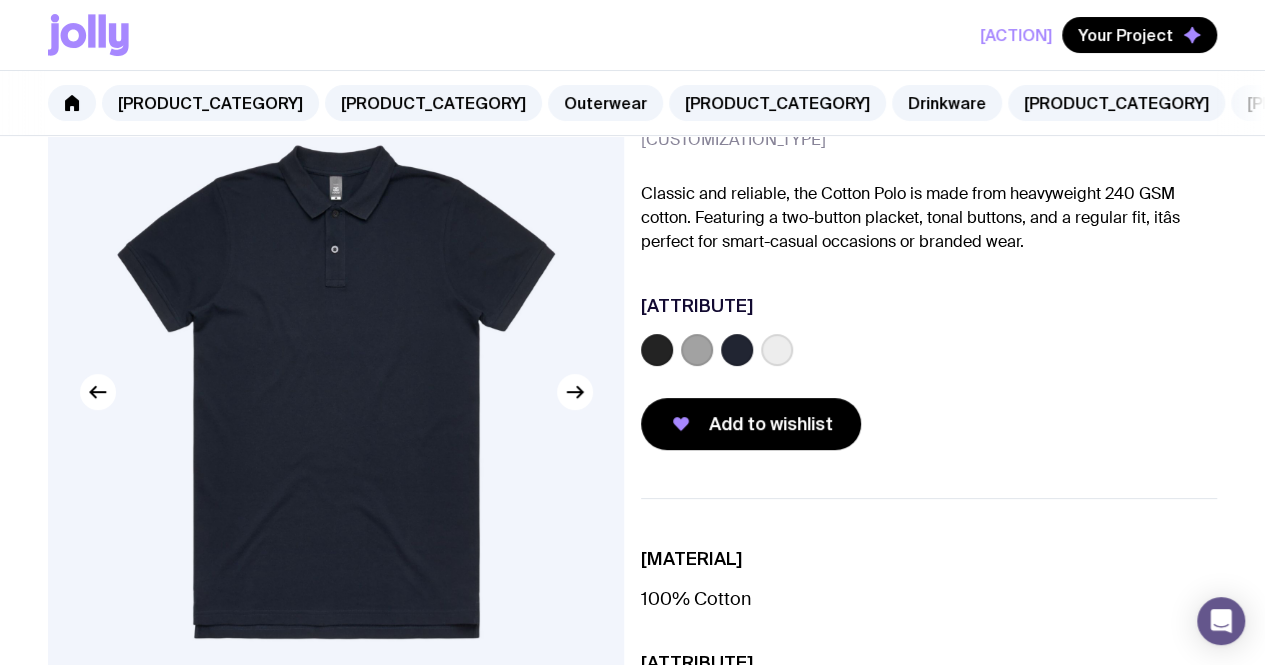 scroll, scrollTop: 100, scrollLeft: 0, axis: vertical 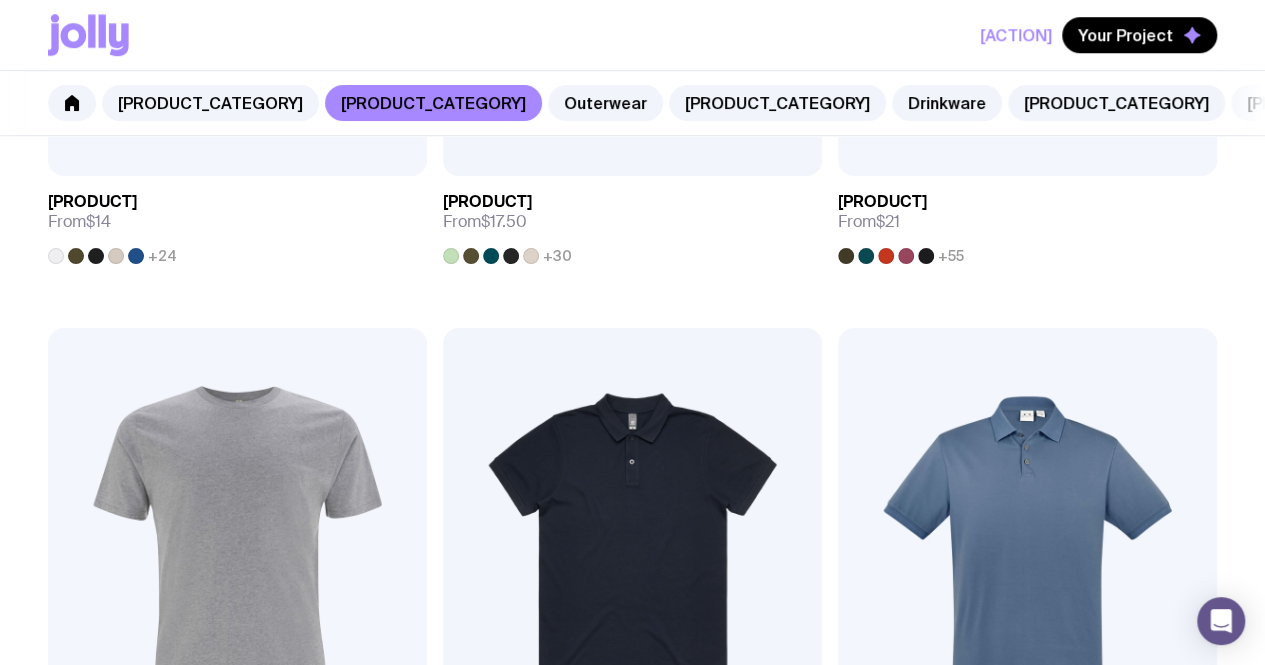 click at bounding box center [1027, 555] 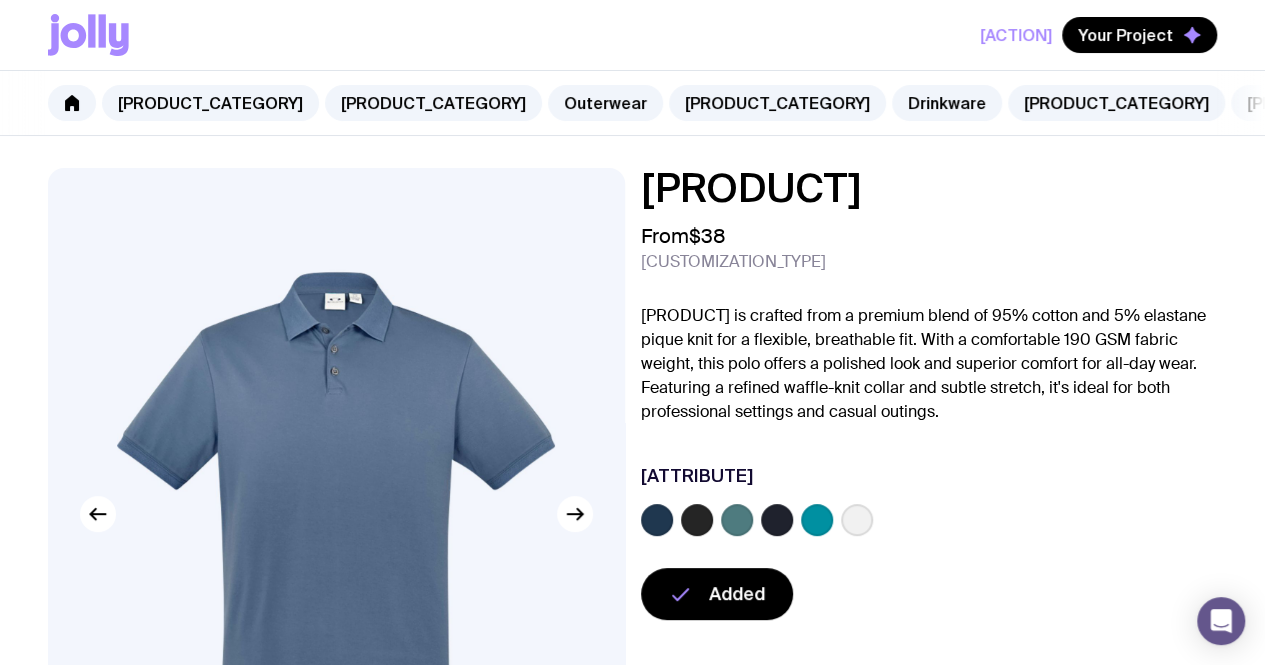 click 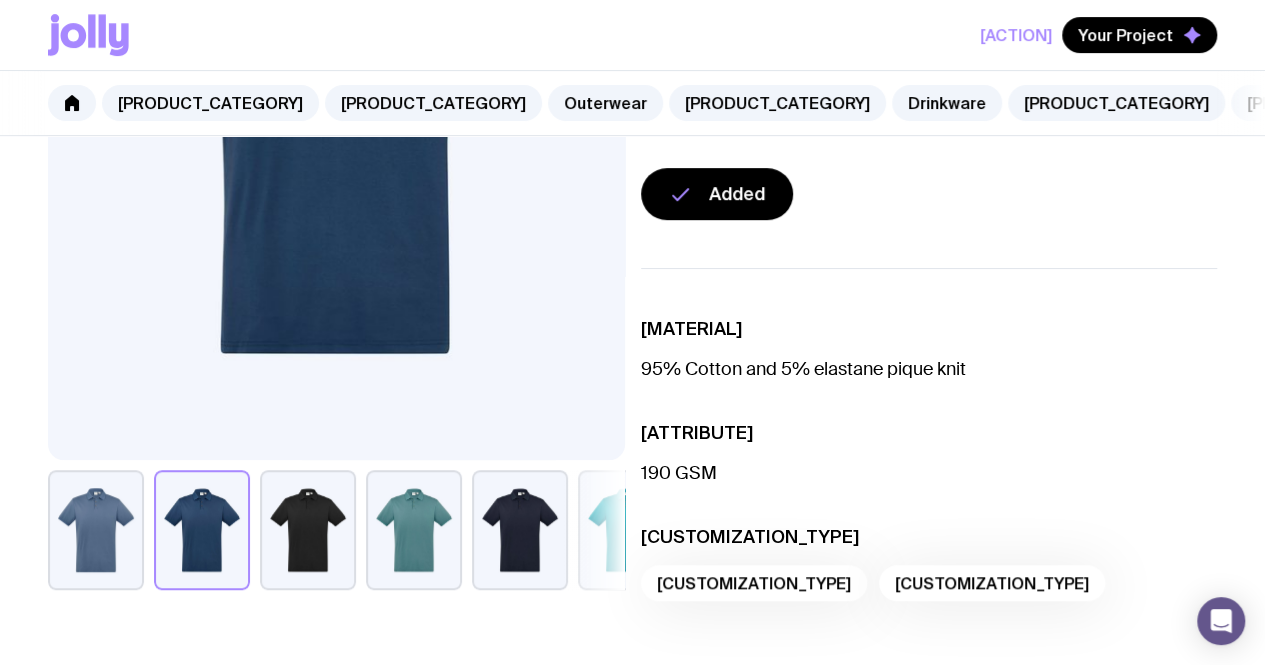 scroll, scrollTop: 100, scrollLeft: 0, axis: vertical 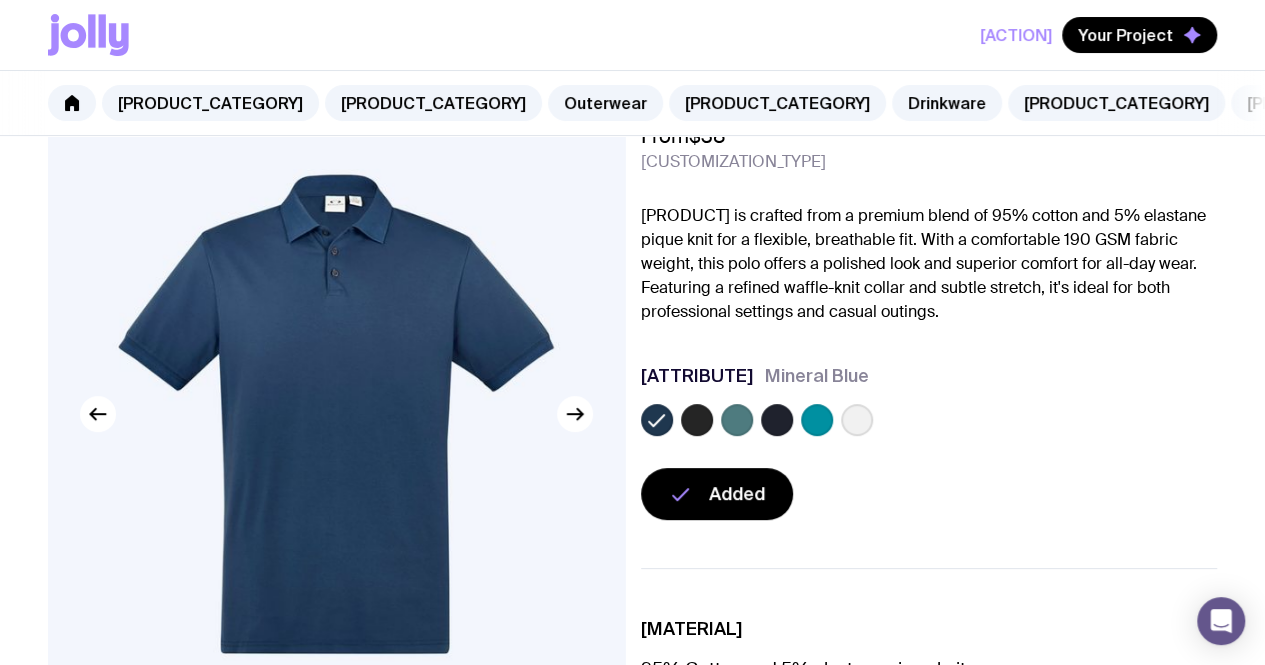 click 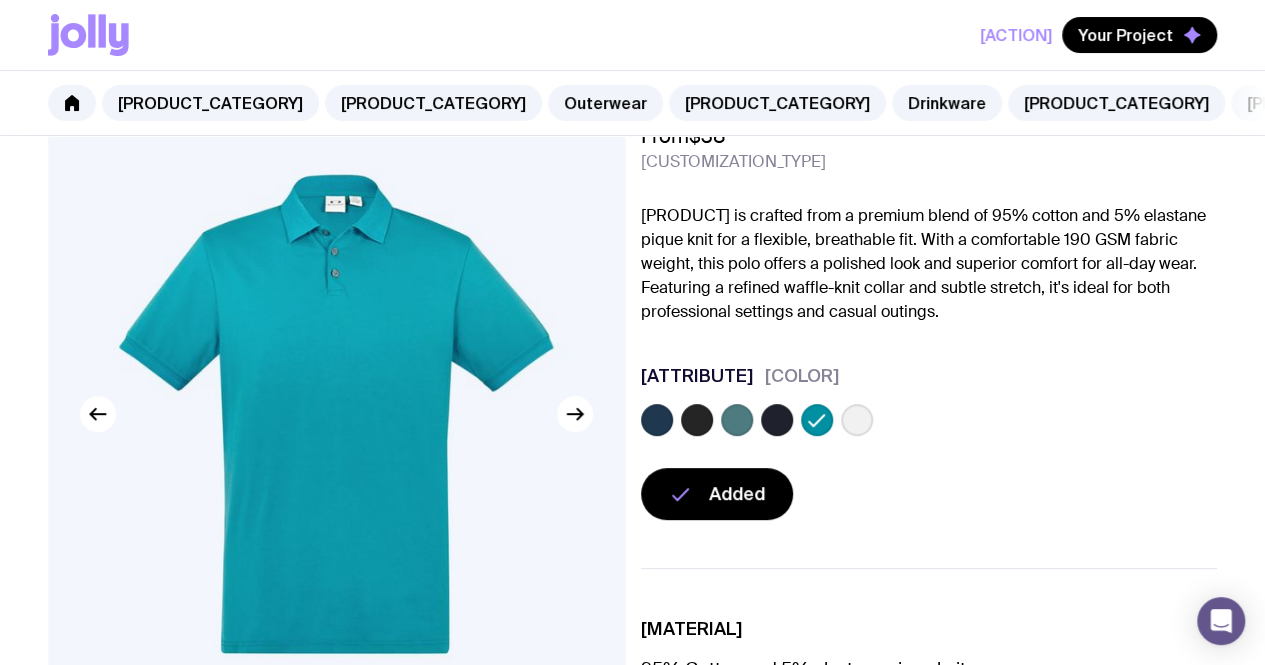 click 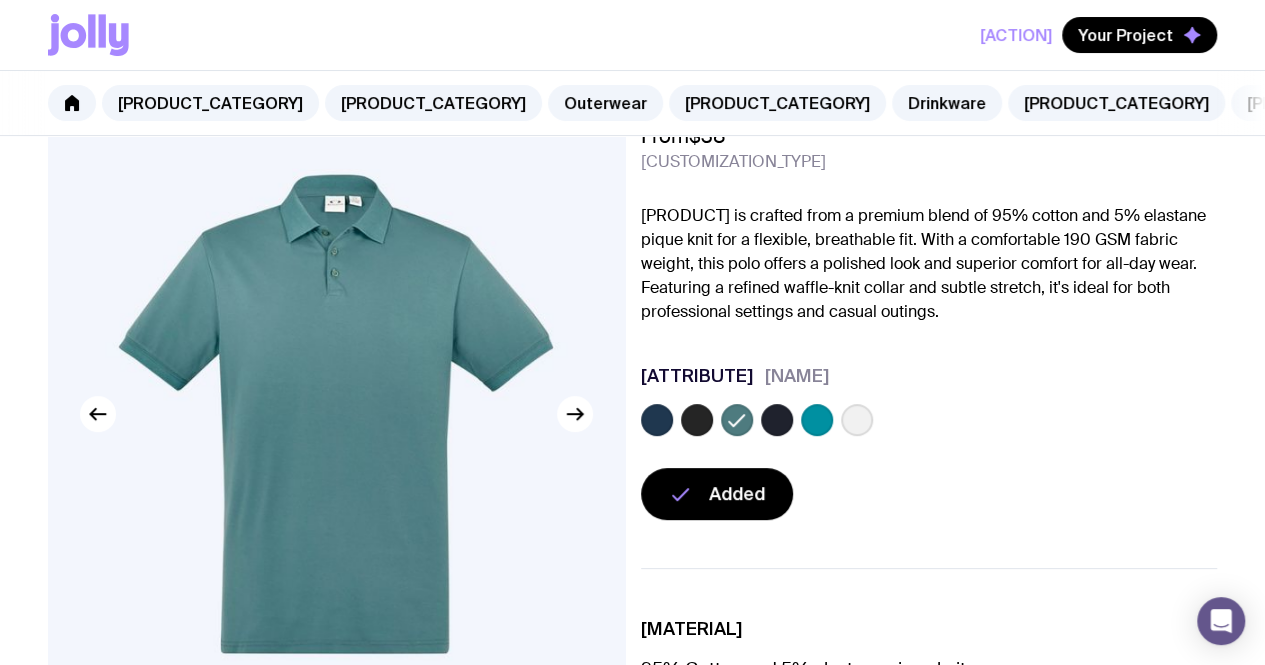 click 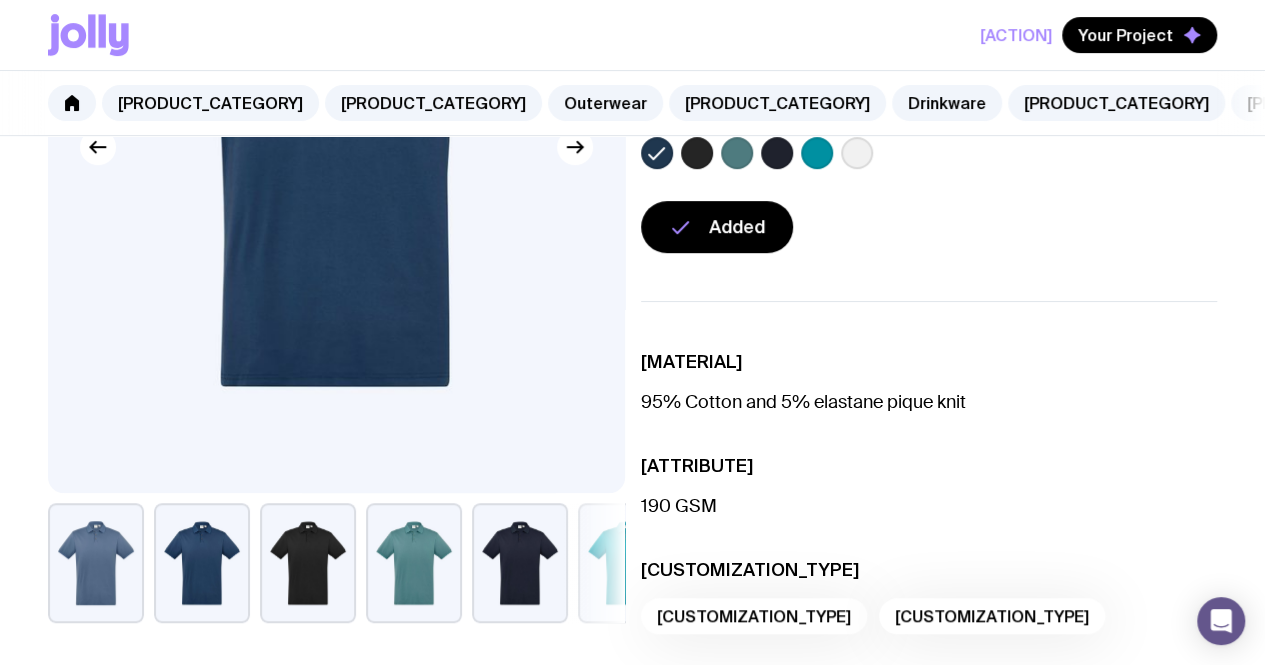 scroll, scrollTop: 500, scrollLeft: 0, axis: vertical 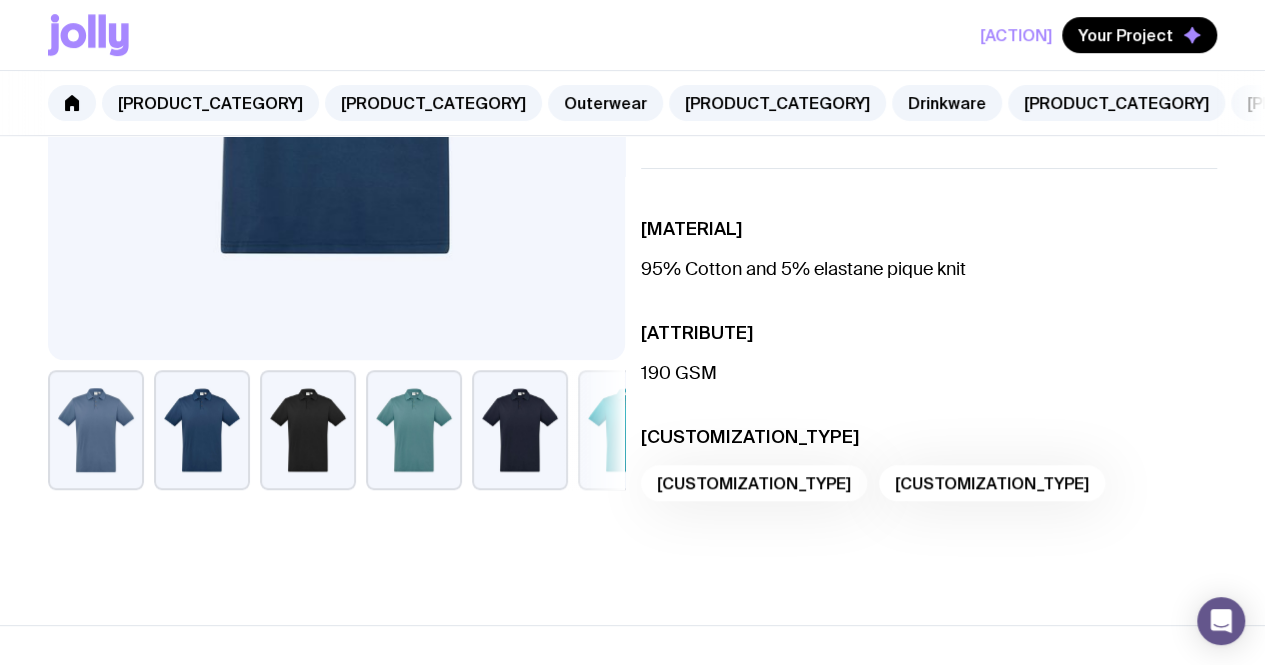click at bounding box center (202, 430) 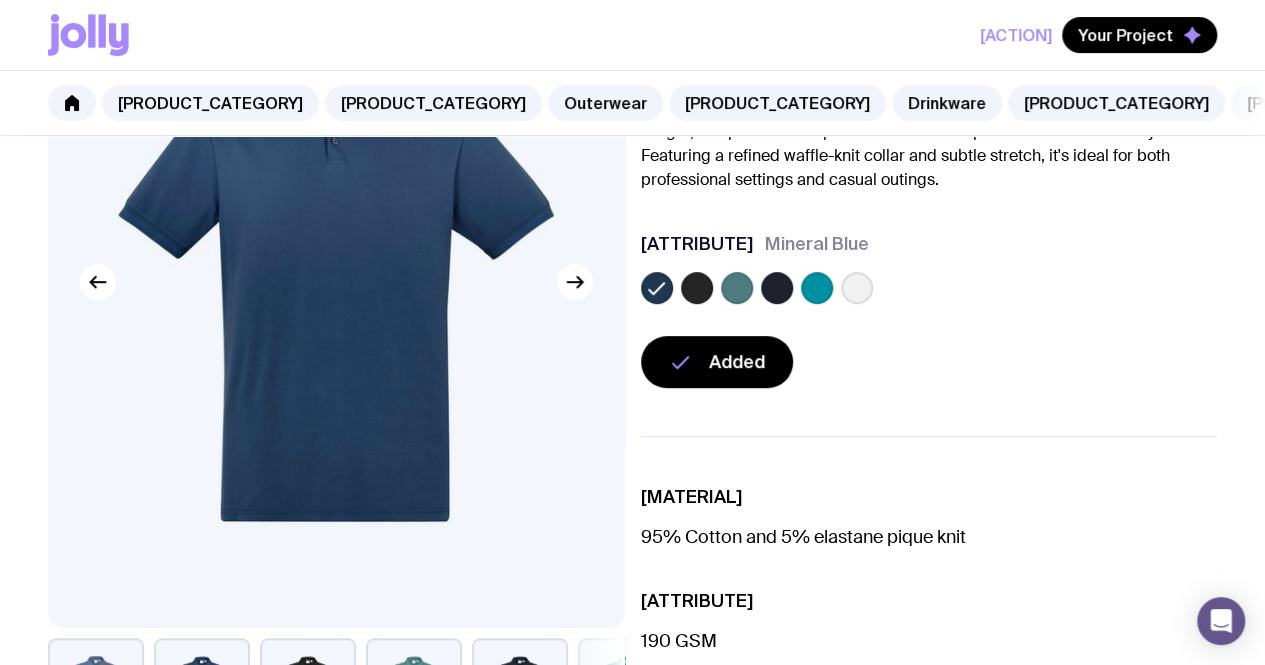 scroll, scrollTop: 0, scrollLeft: 0, axis: both 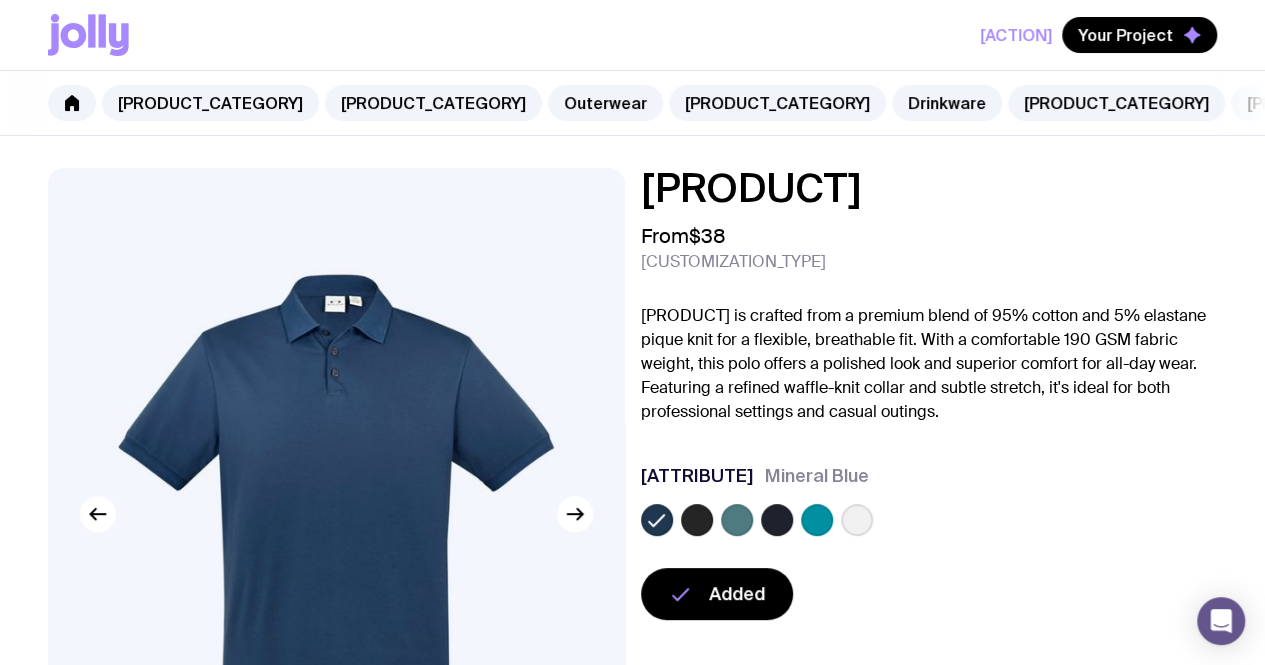 click 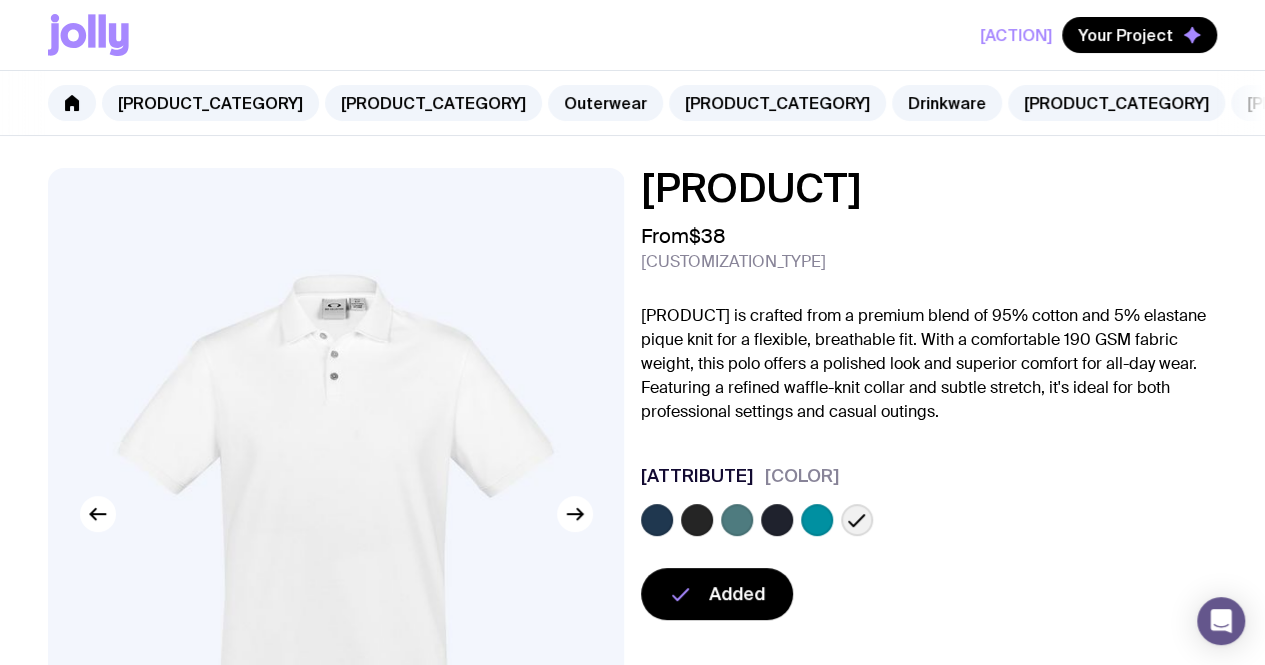 scroll, scrollTop: 300, scrollLeft: 0, axis: vertical 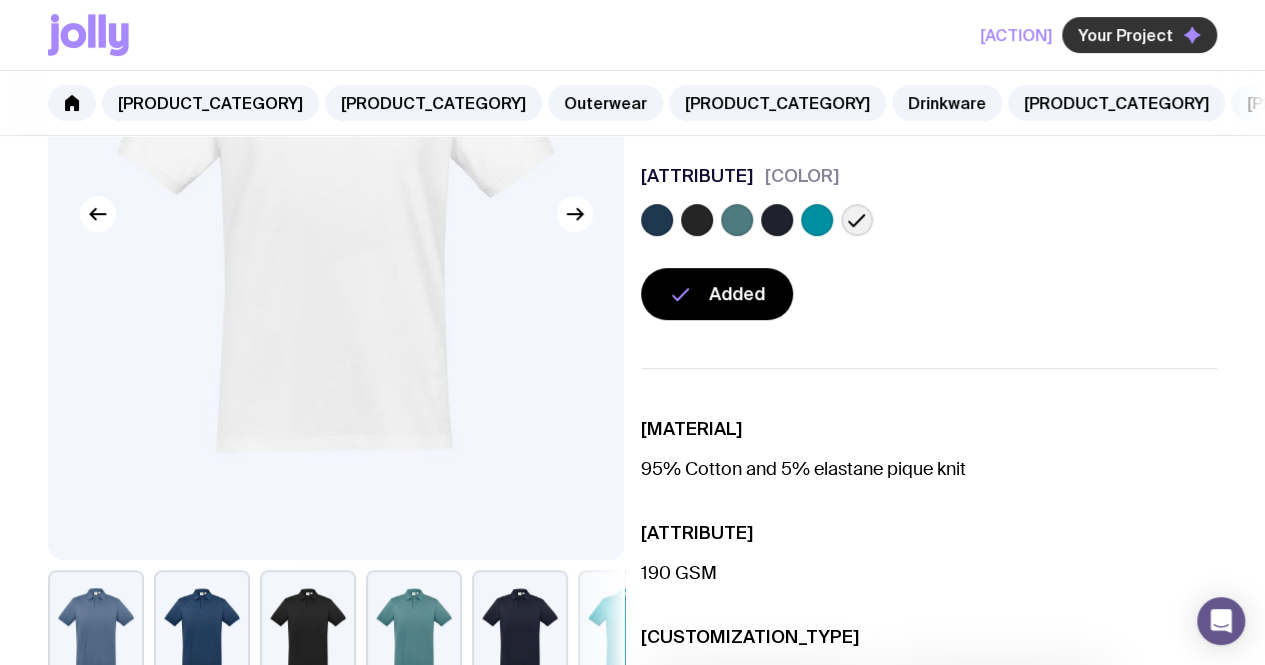 click on "Your Project" 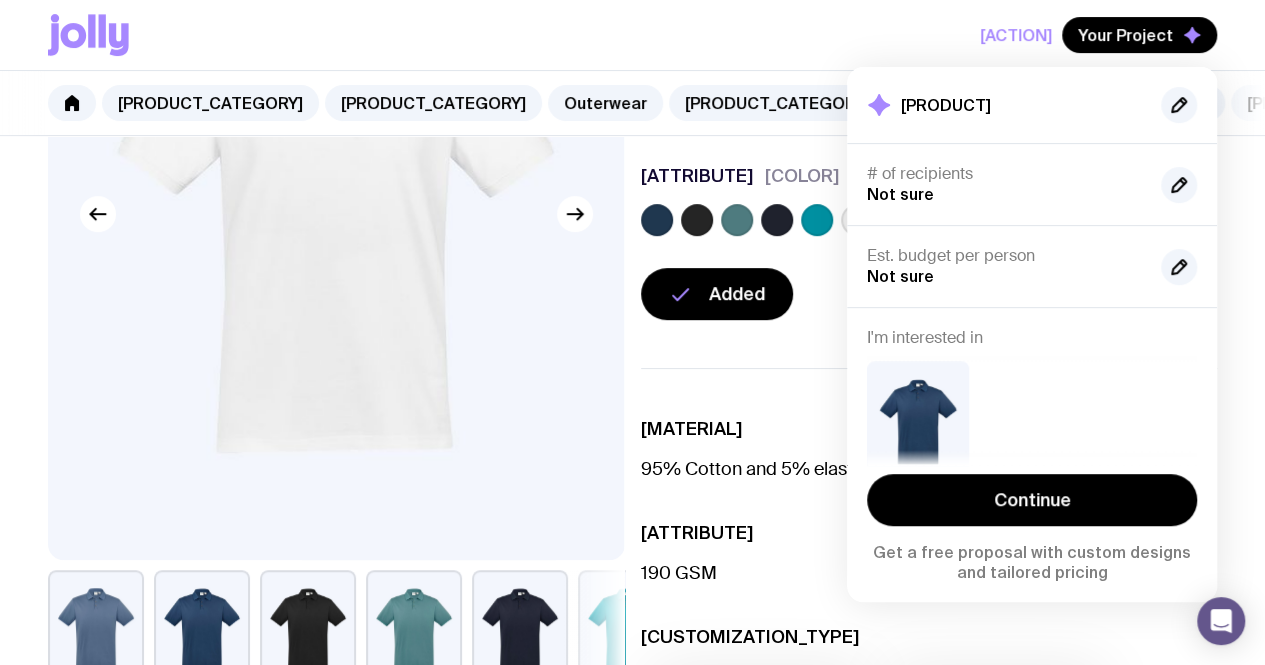scroll, scrollTop: 27, scrollLeft: 0, axis: vertical 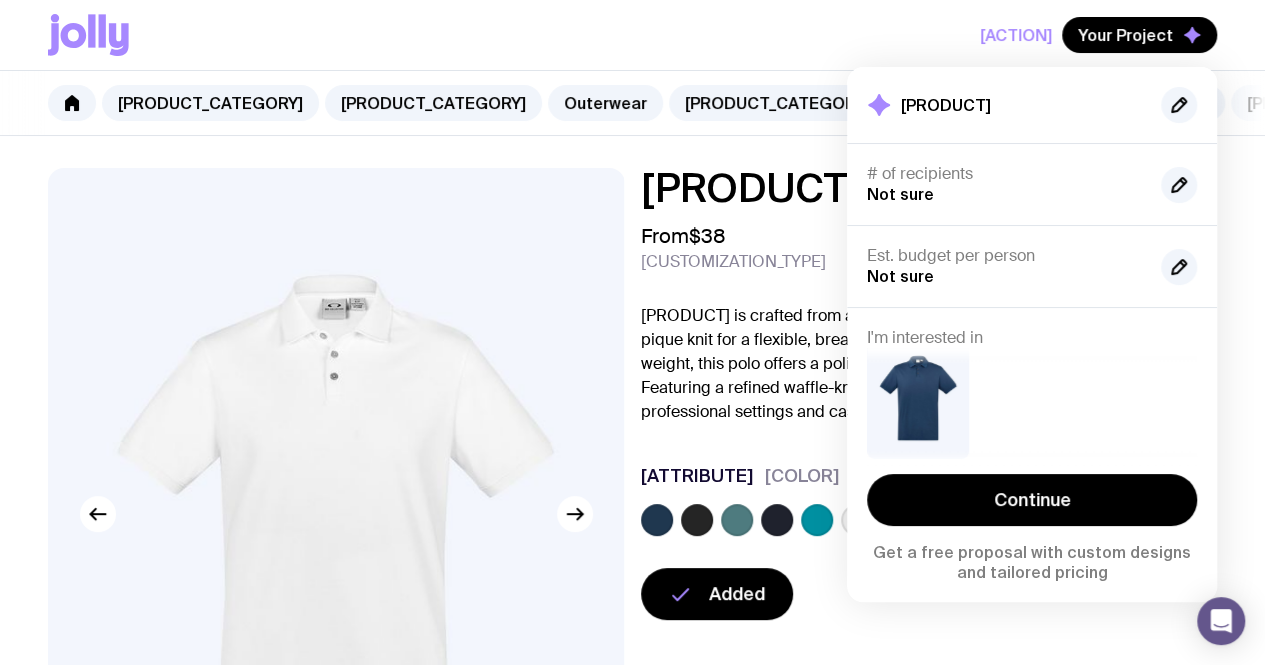 click on "[PRODUCT] is crafted from a premium blend of 95% cotton and 5% elastane pique knit for a flexible, breathable fit. With a comfortable 190 GSM fabric weight, this polo offers a polished look and superior comfort for all-day wear. Featuring a refined waffle-knit collar and subtle stretch, it's ideal for both professional settings and casual outings." 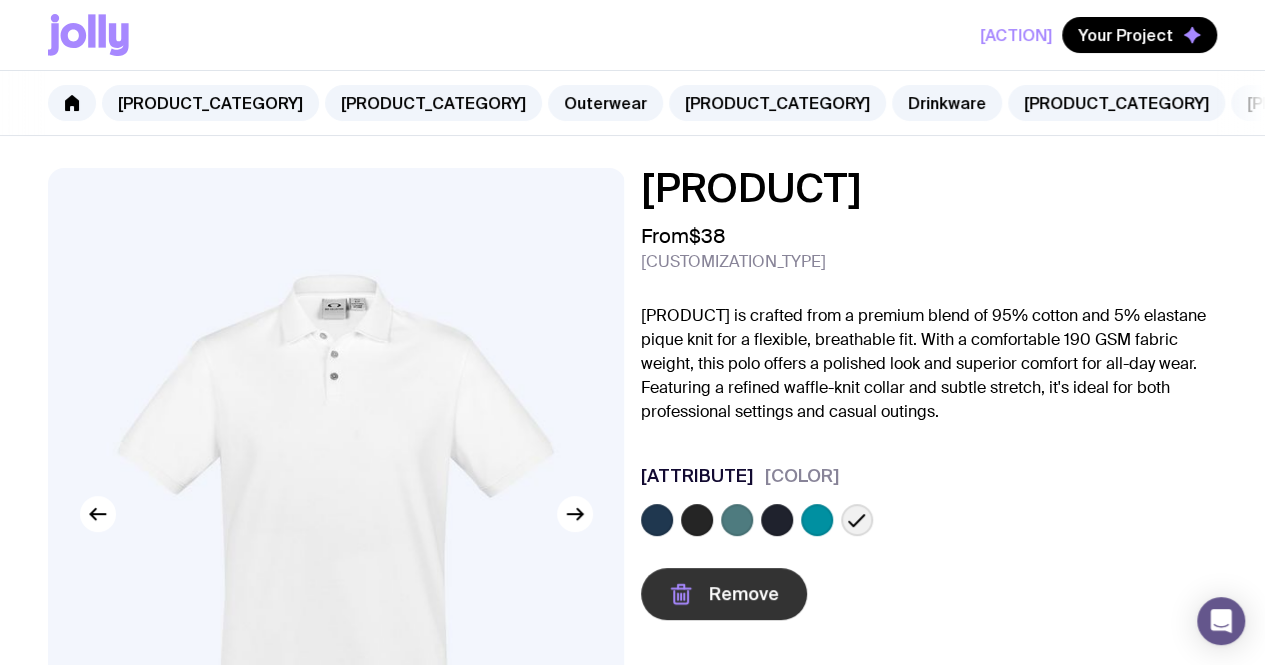 click on "Remove" 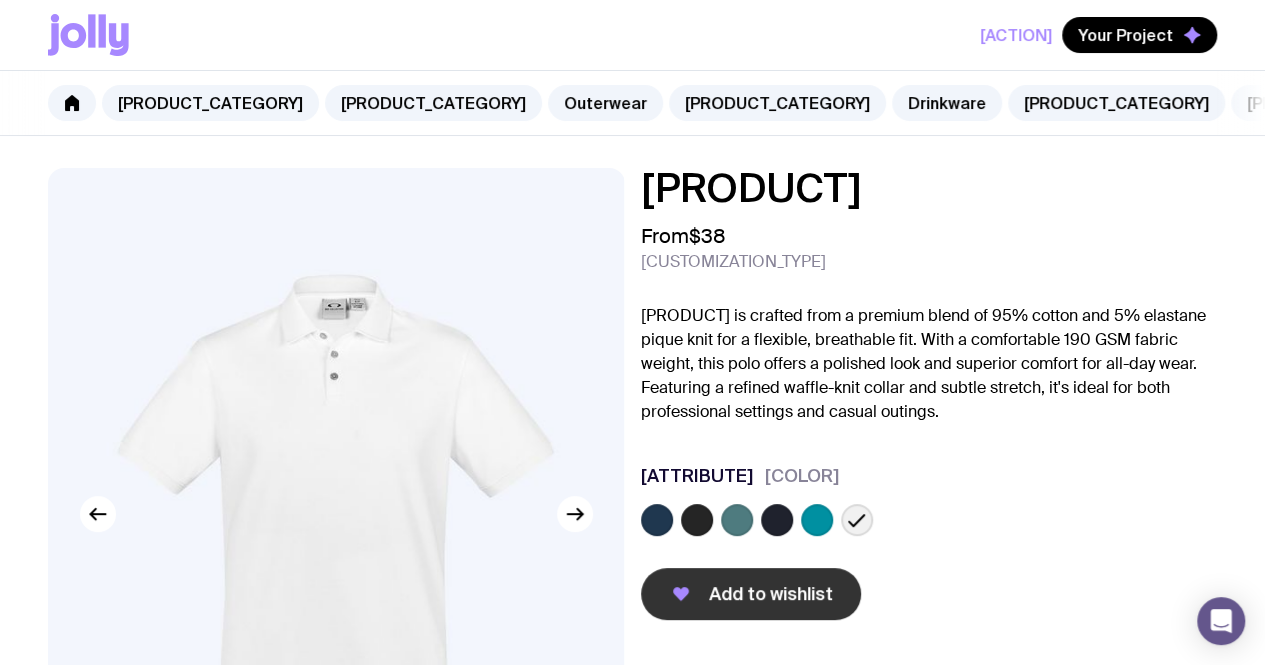 click on "Add to wishlist" 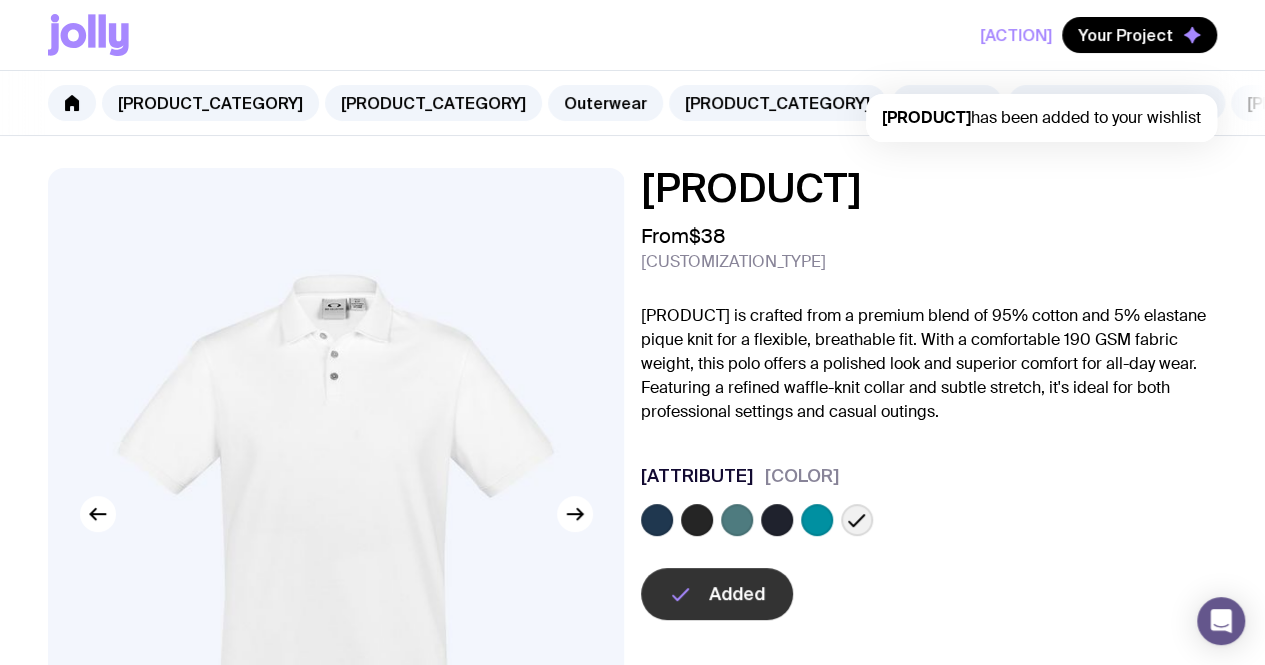 click 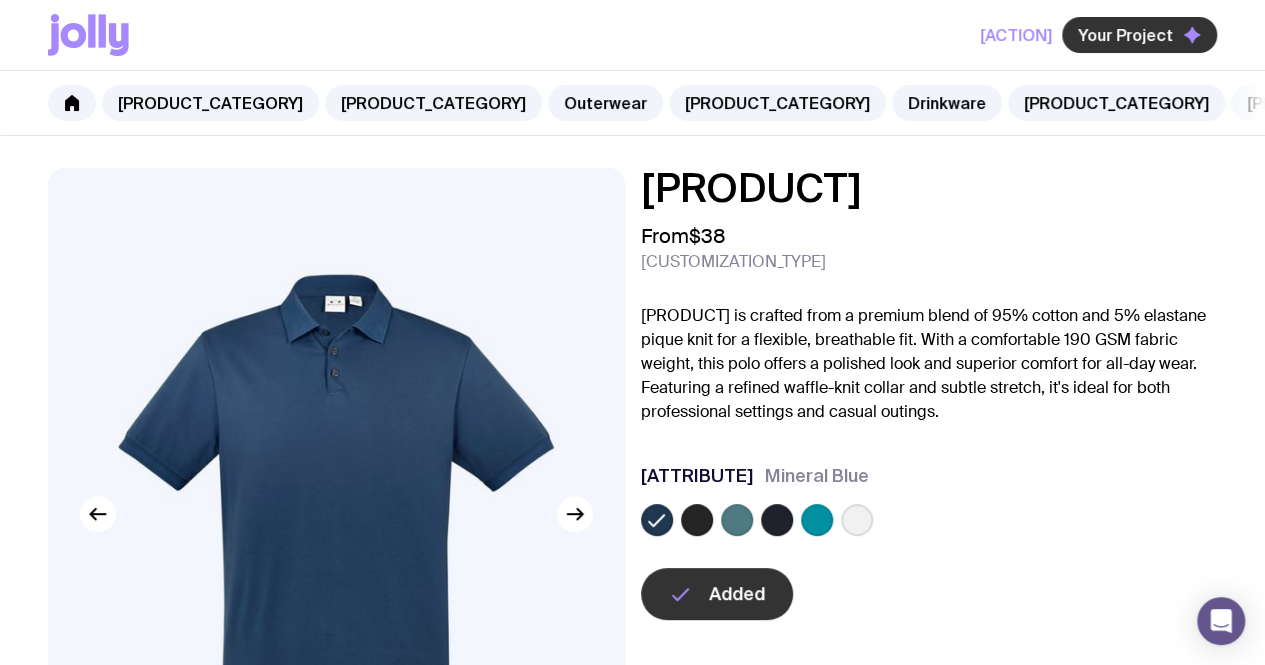 click on "Your Project" 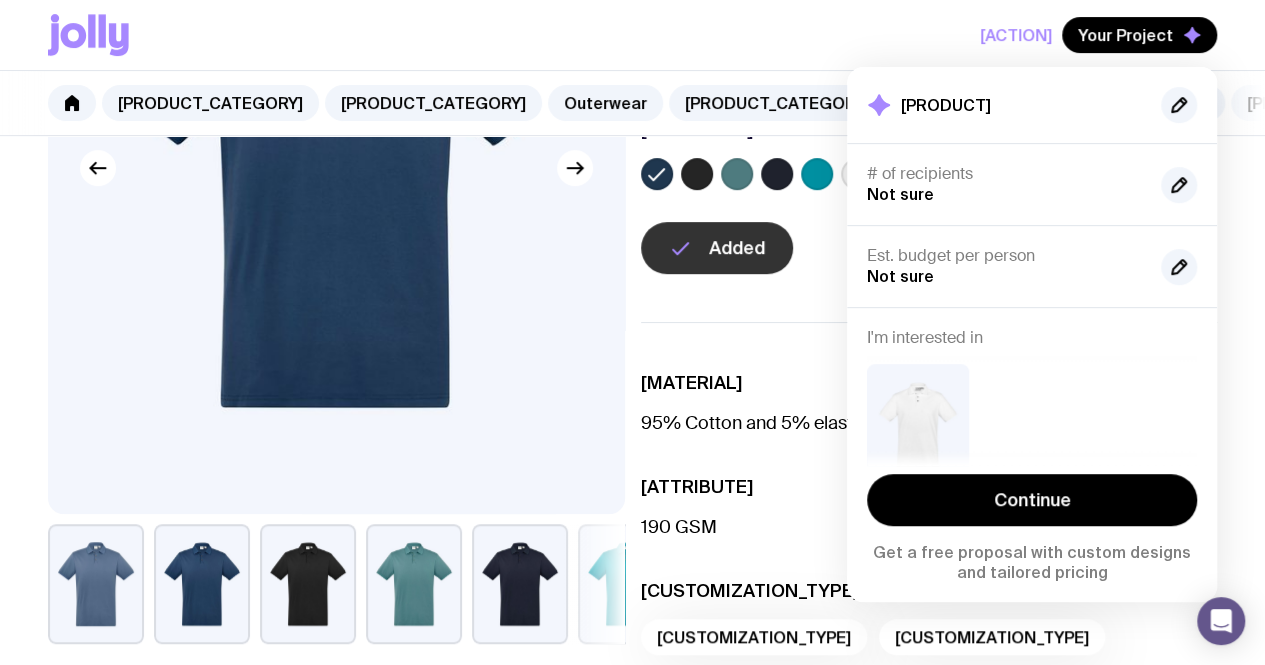 scroll, scrollTop: 200, scrollLeft: 0, axis: vertical 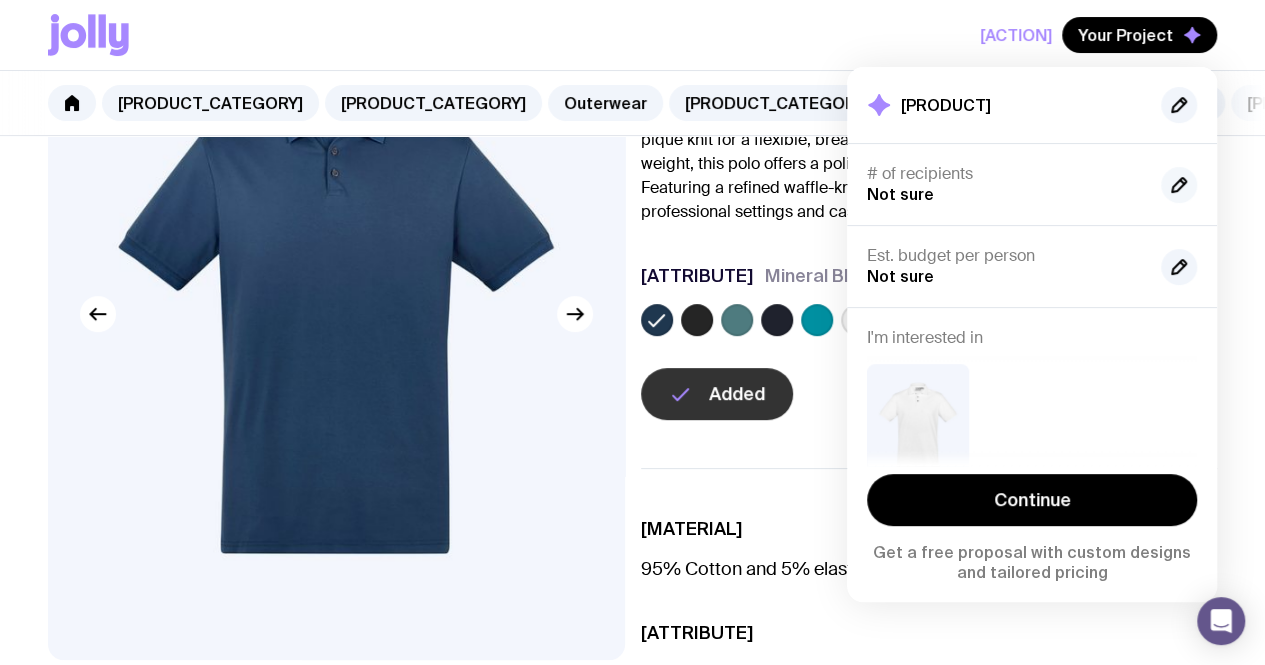 click 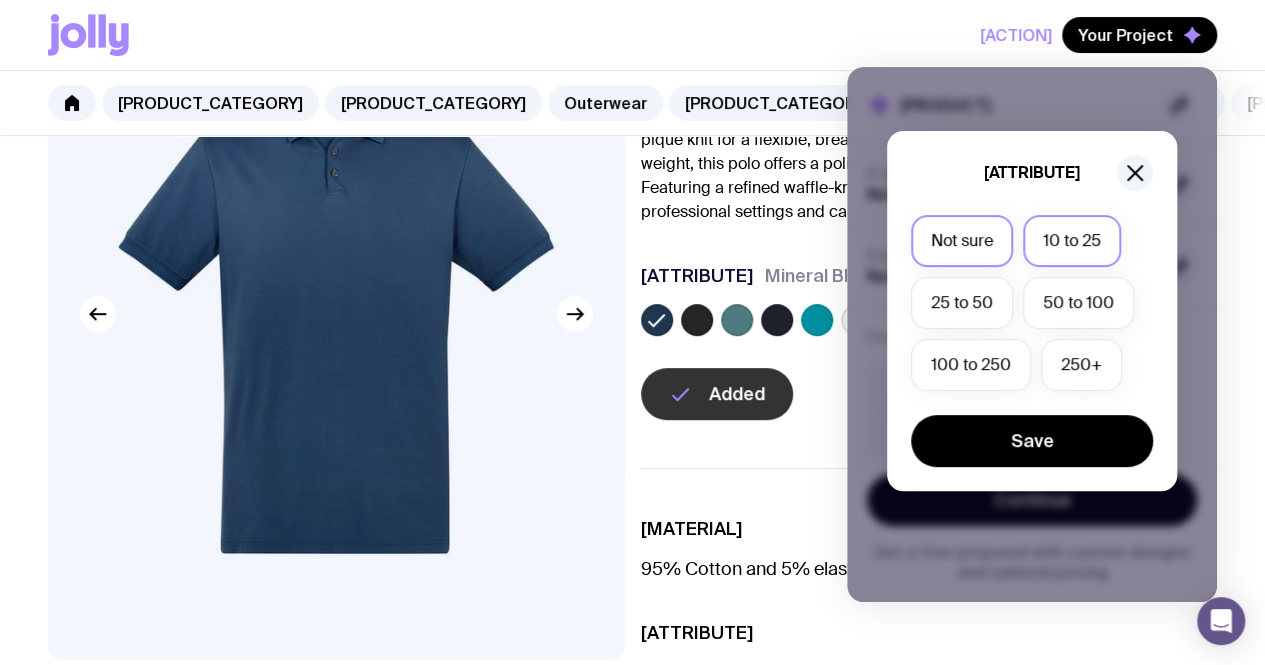 click on "10 to 25" 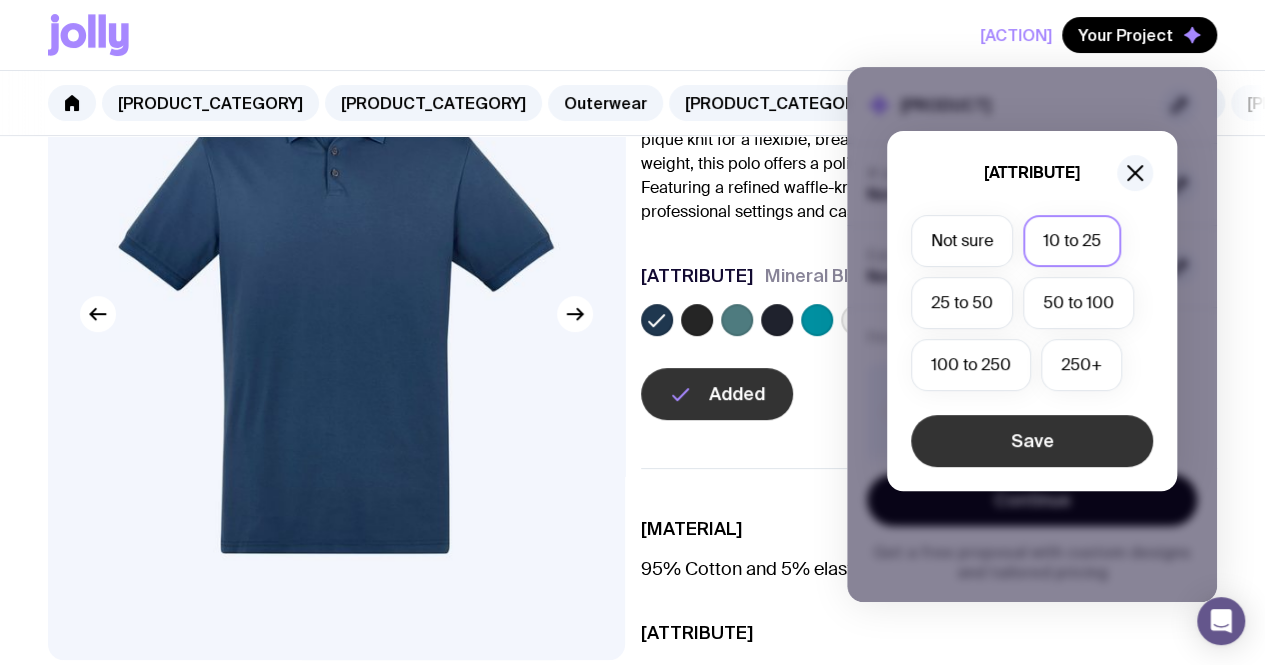 click on "Save" 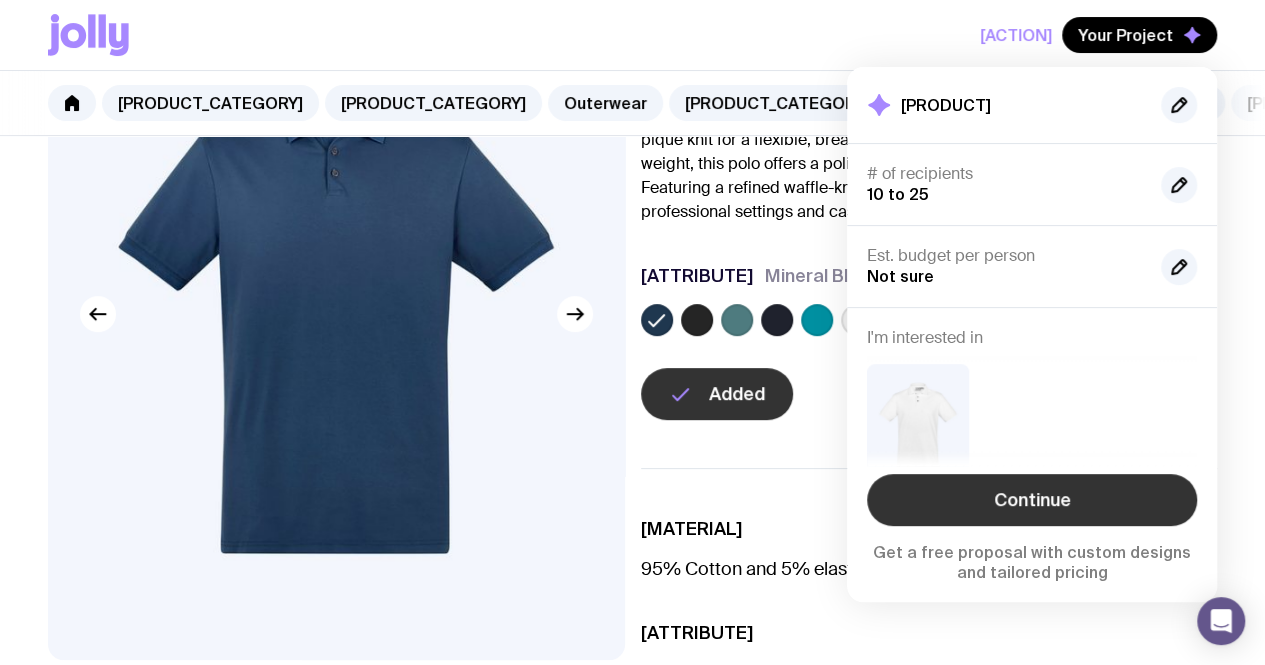 click on "Continue" at bounding box center (1032, 500) 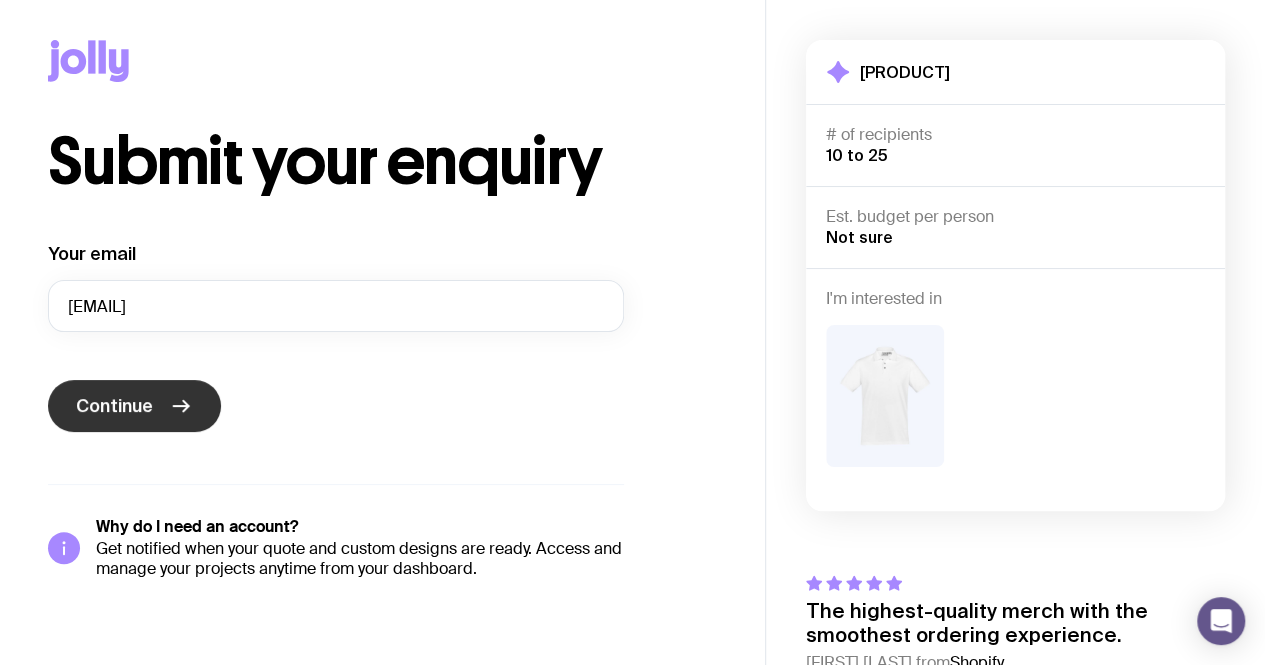 click on "Continue" at bounding box center (134, 406) 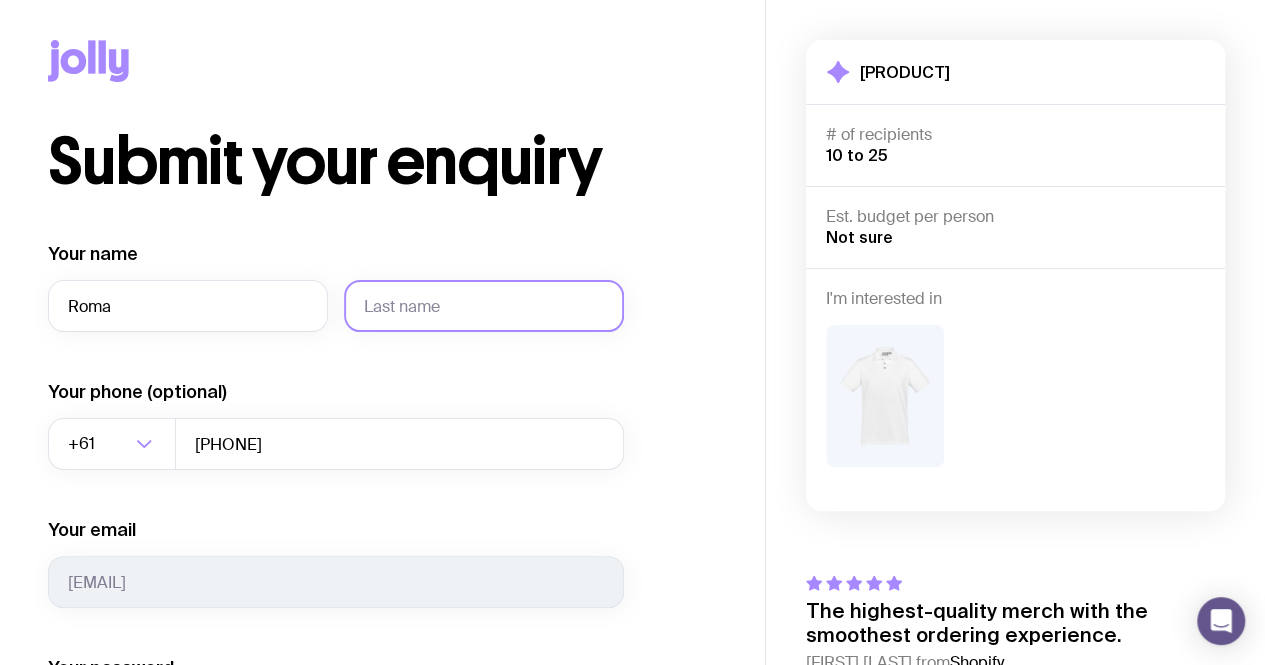 type on "Roma" 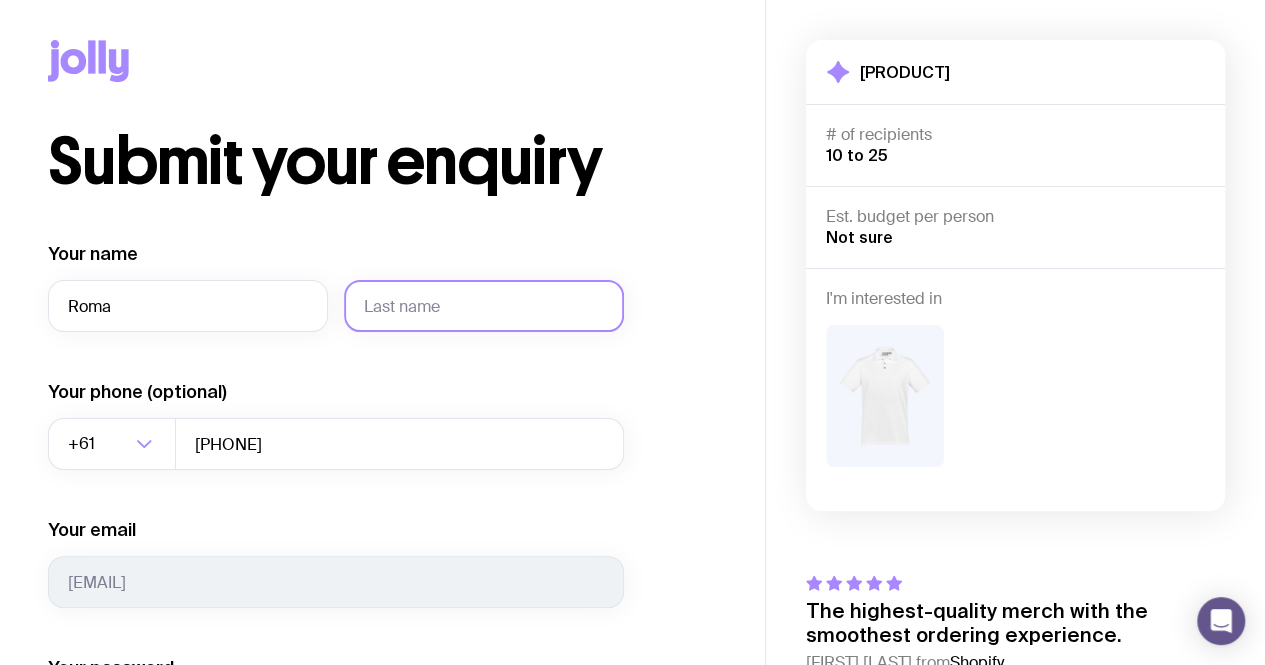 click 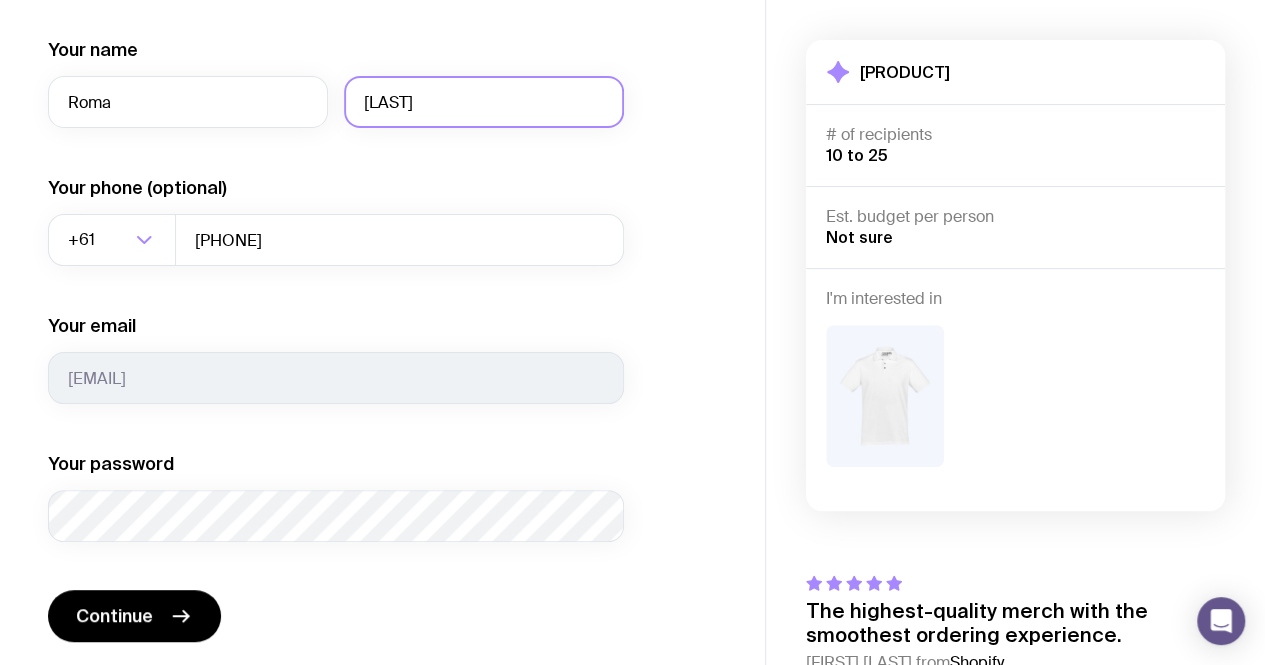 scroll, scrollTop: 367, scrollLeft: 0, axis: vertical 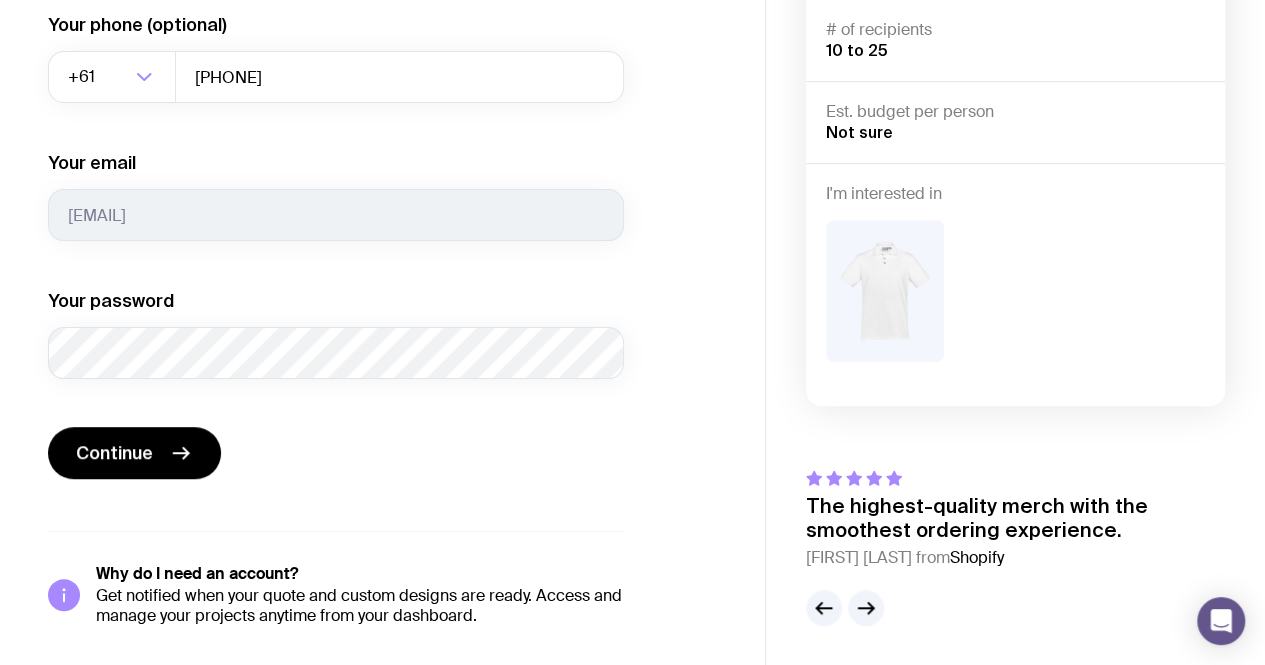 type on "[LAST]" 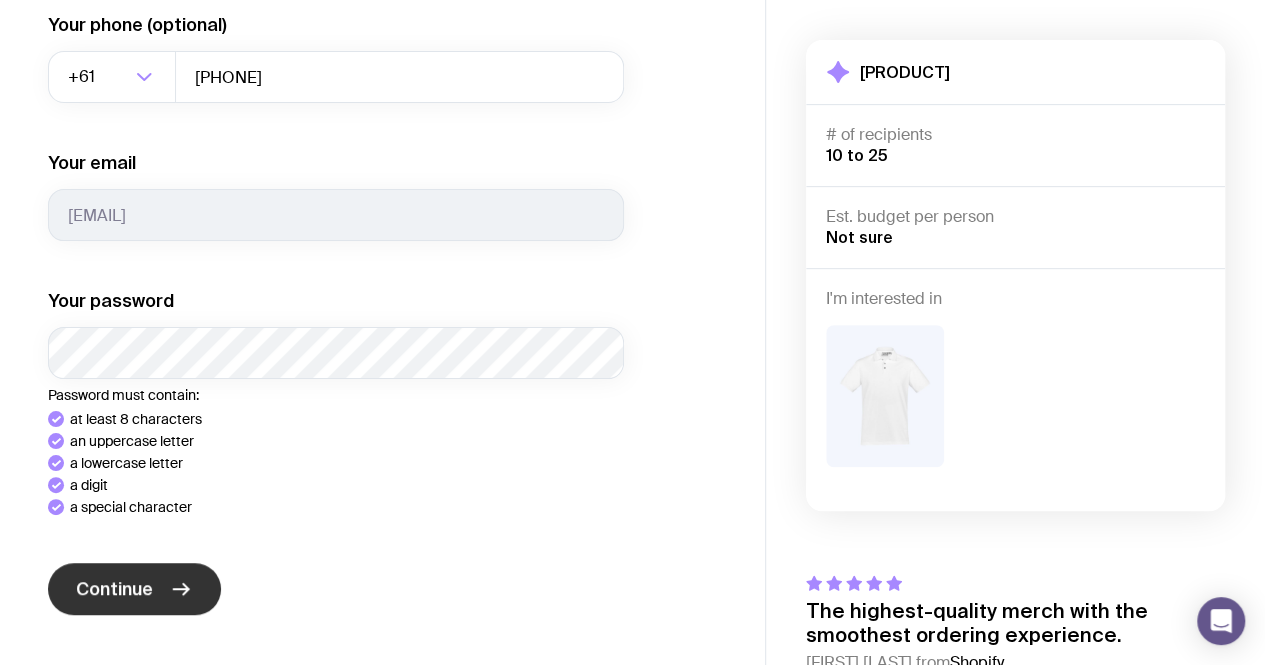 click on "Your name [LAST] Your phone (optional) [PHONE] Your email [EMAIL] Your password Password must contain: at least 8 characters an uppercase letter a lowercase letter a digit a special character Continue Why do I need an account? Get notified when your quote and custom designs are ready. Access and manage your projects anytime from your dashboard." at bounding box center [336, 318] 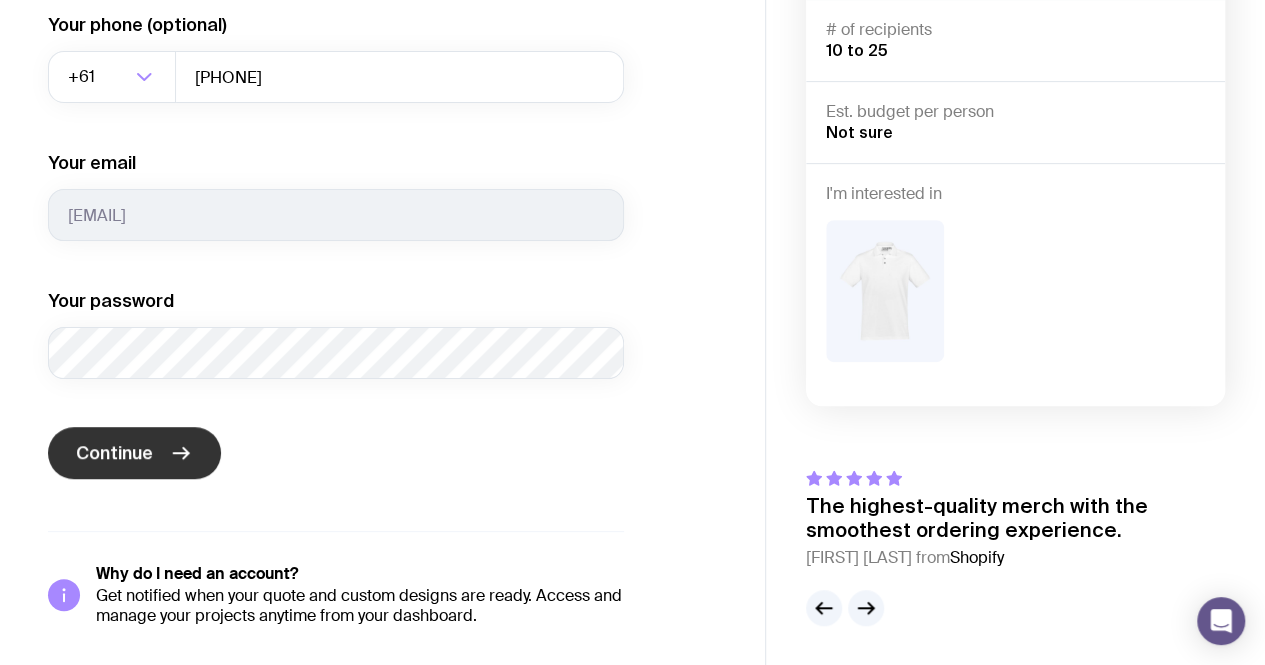 click on "Continue" 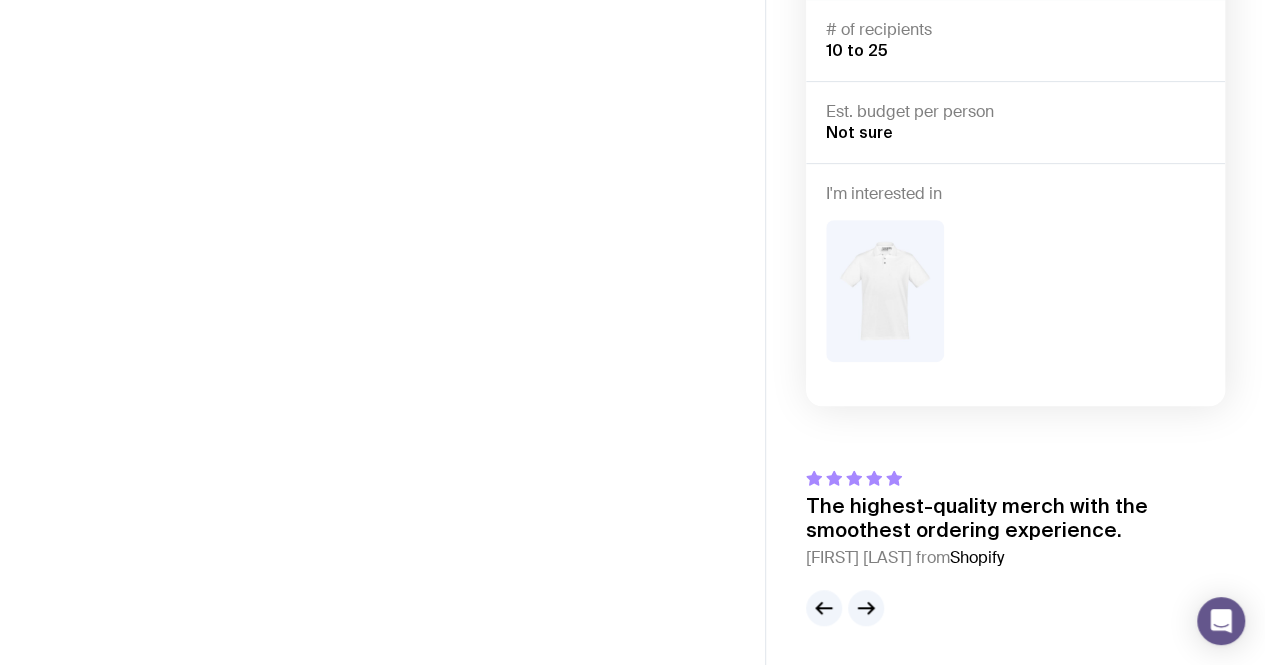scroll, scrollTop: 102, scrollLeft: 0, axis: vertical 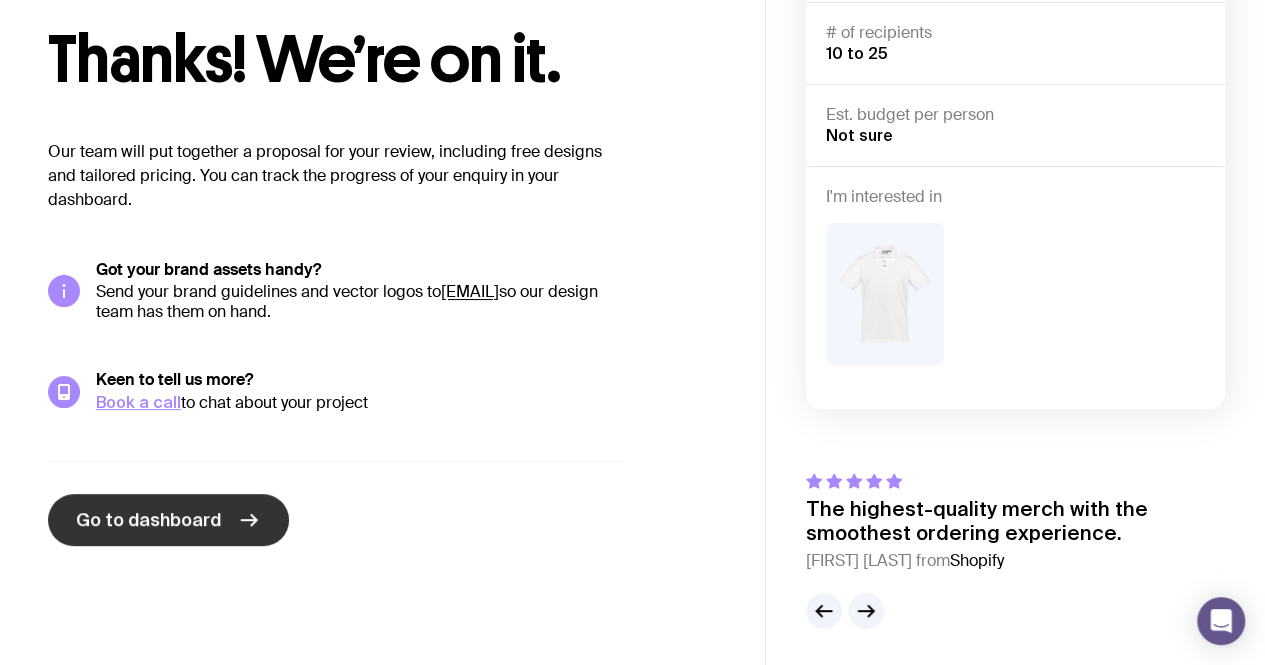 click on "Go to dashboard" 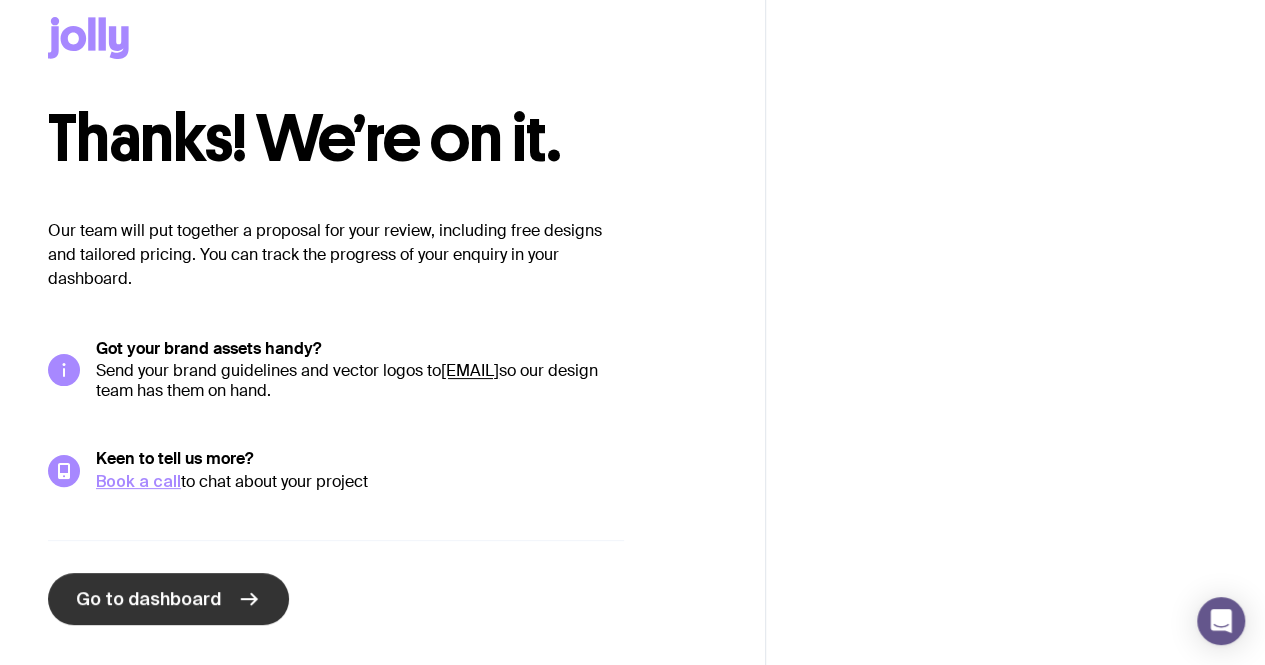 scroll, scrollTop: 0, scrollLeft: 0, axis: both 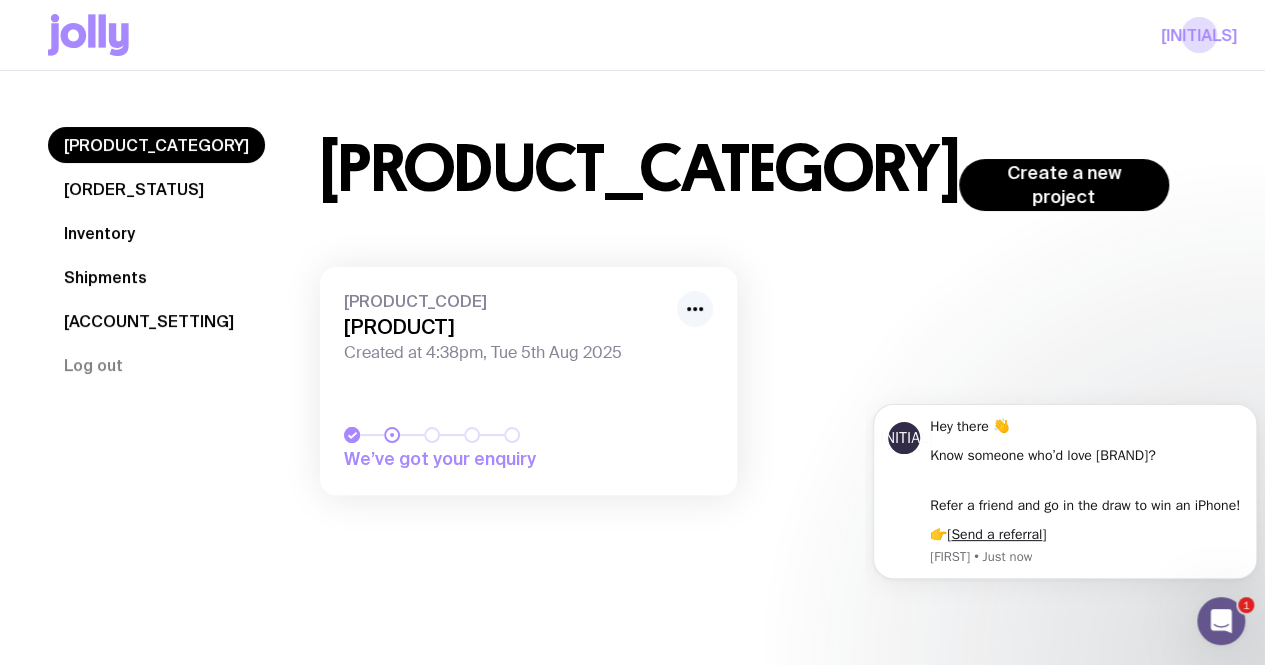 click 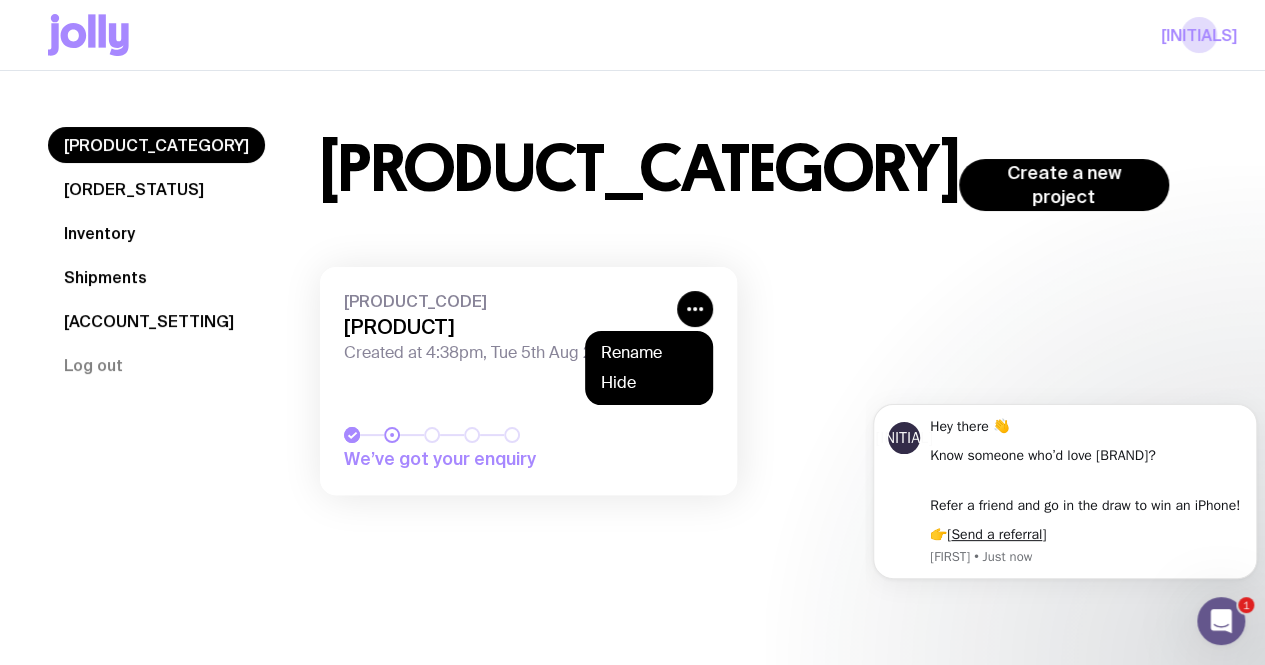 click on "Projects Orders Inventory Shipments Account Settings  Log out  Projects Orders Inventory Shipments Account Settings  Log out  Projects  Create a new project  OOZDB305 My Exciting Drop Created at 4:38pm, Tue 5th Aug 2025 We’ve got your enquiry Rename Hide" at bounding box center [632, 311] 